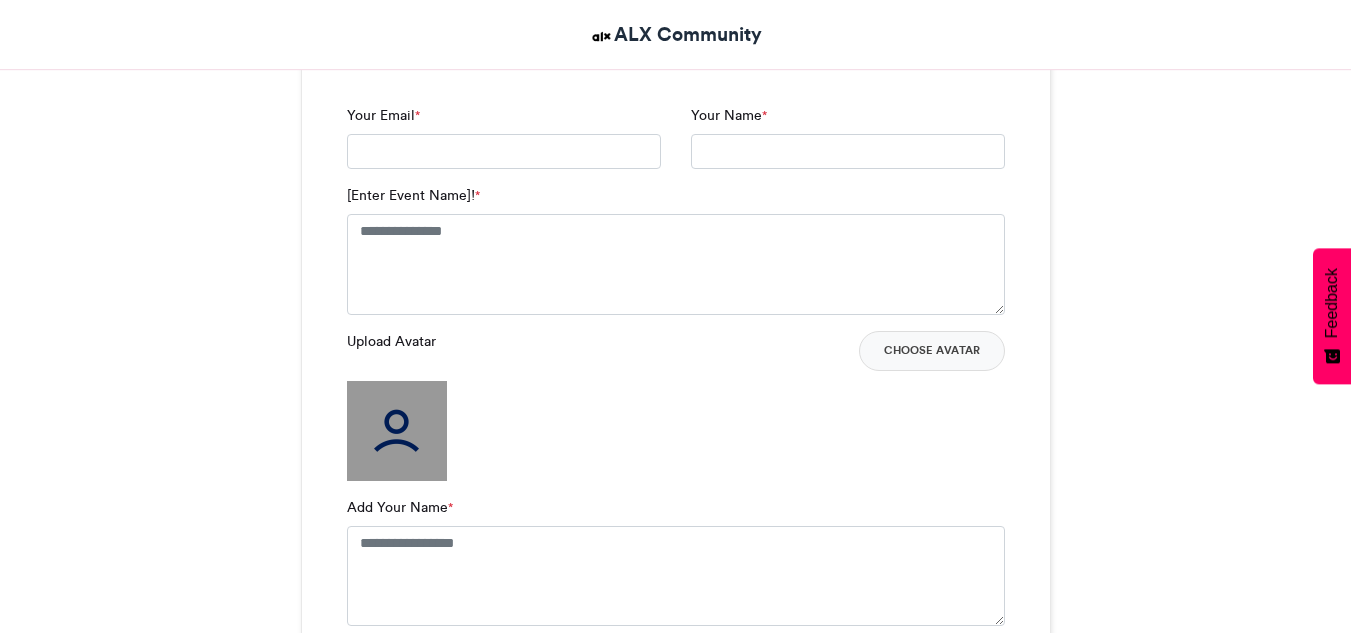 scroll, scrollTop: 1368, scrollLeft: 0, axis: vertical 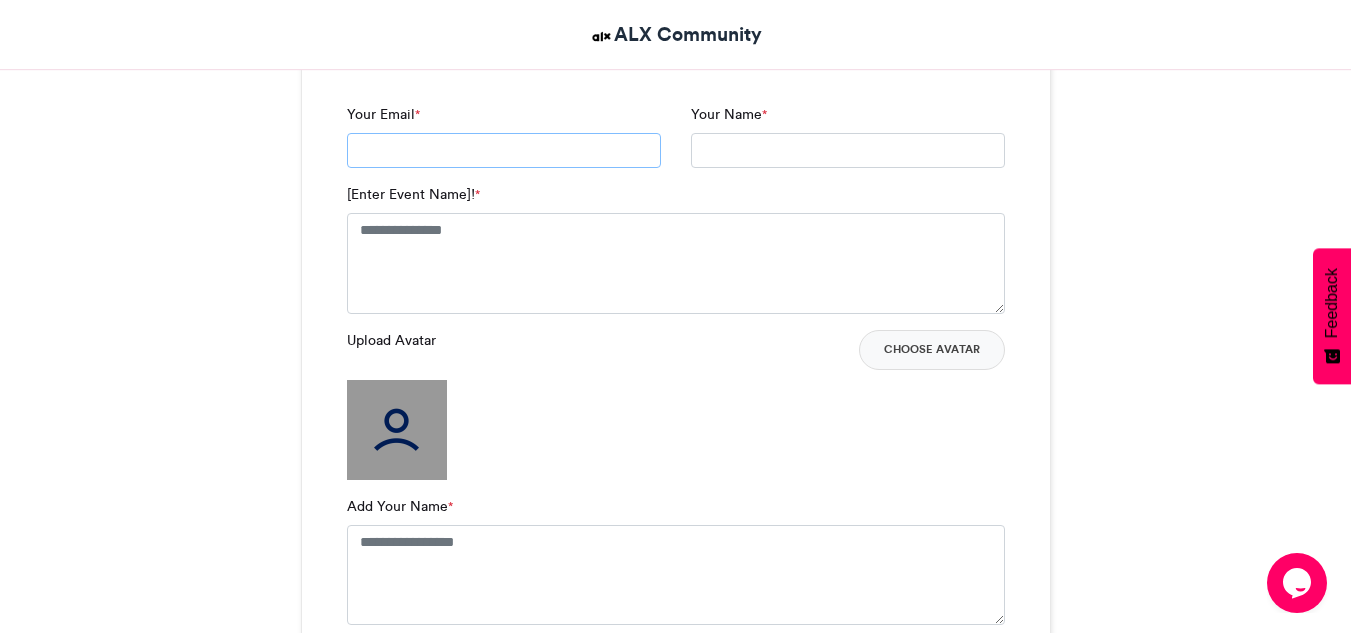 click on "Your Email  *" at bounding box center [504, 151] 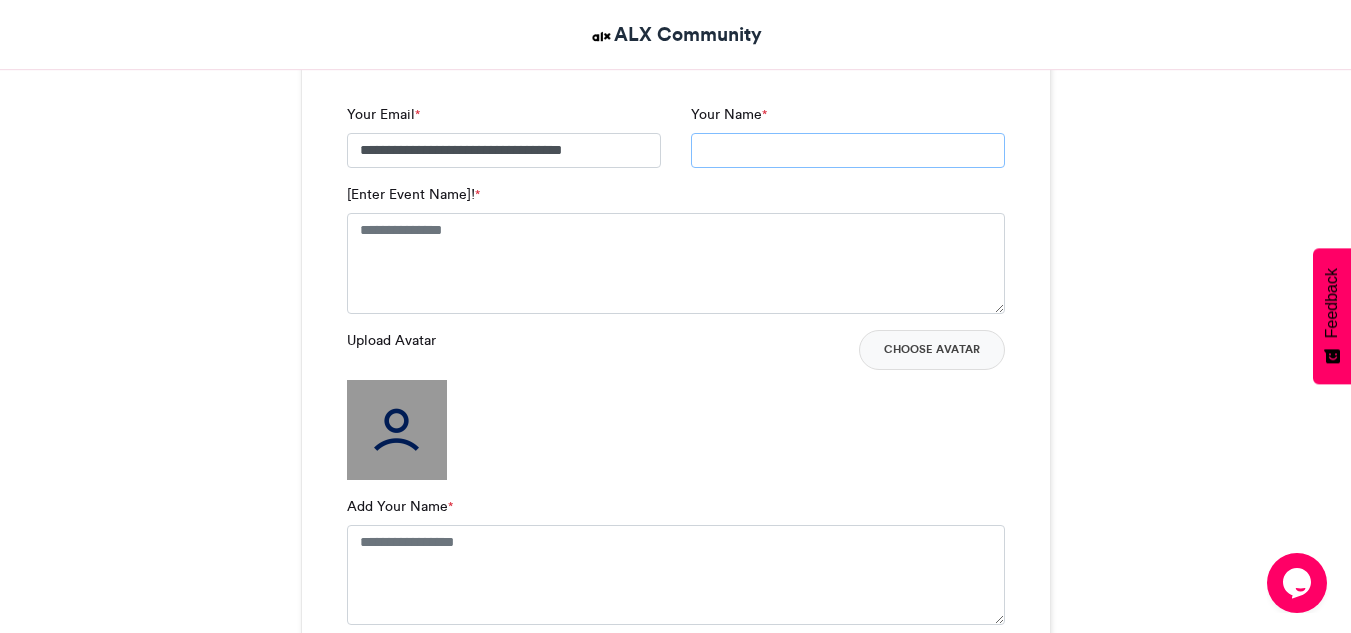 click on "Your Name  *" at bounding box center (848, 151) 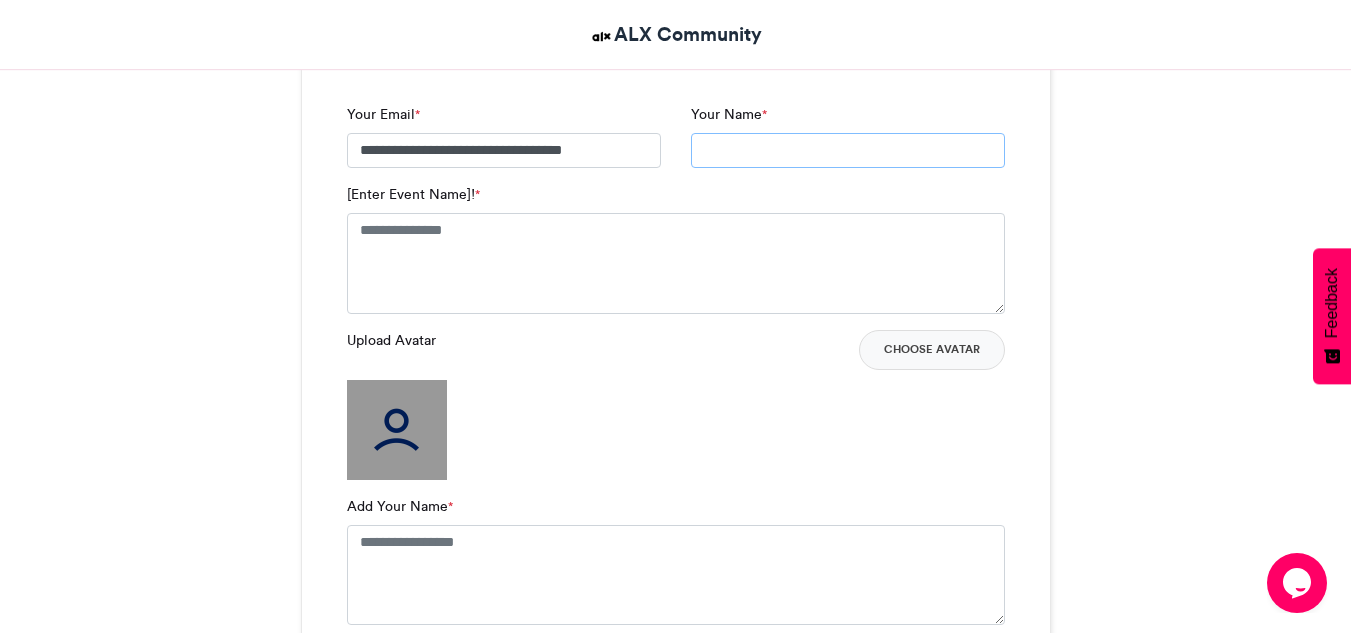 type on "**********" 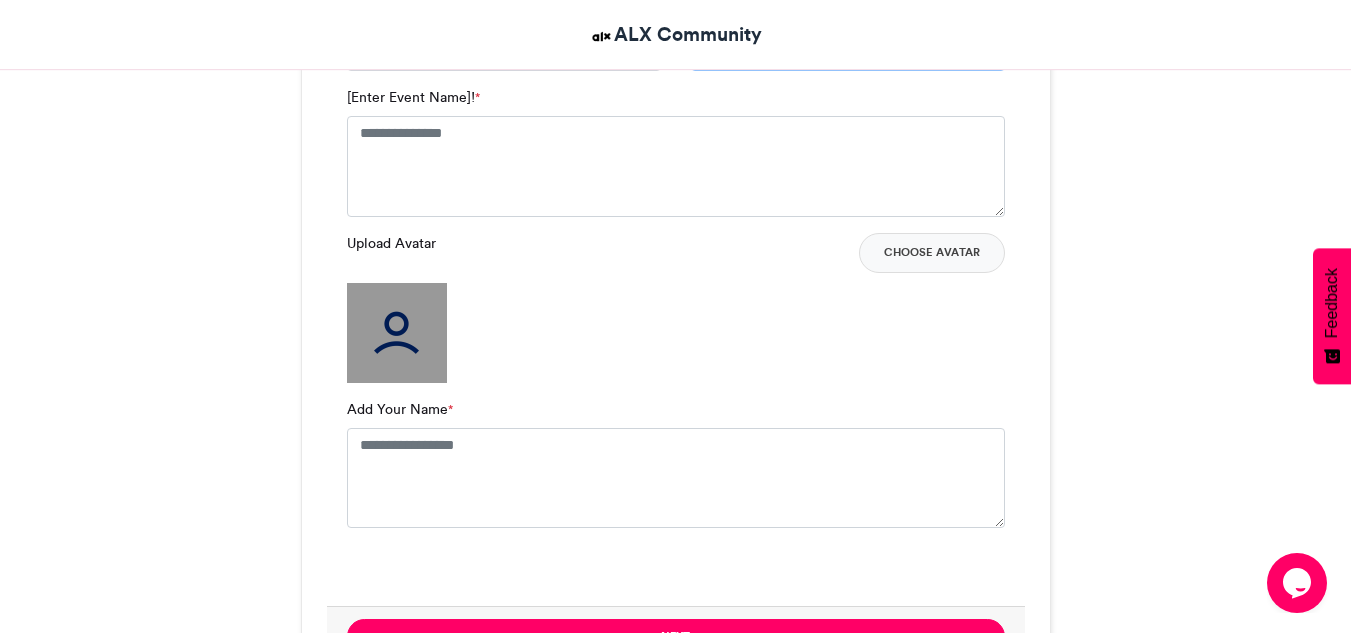 scroll, scrollTop: 1464, scrollLeft: 0, axis: vertical 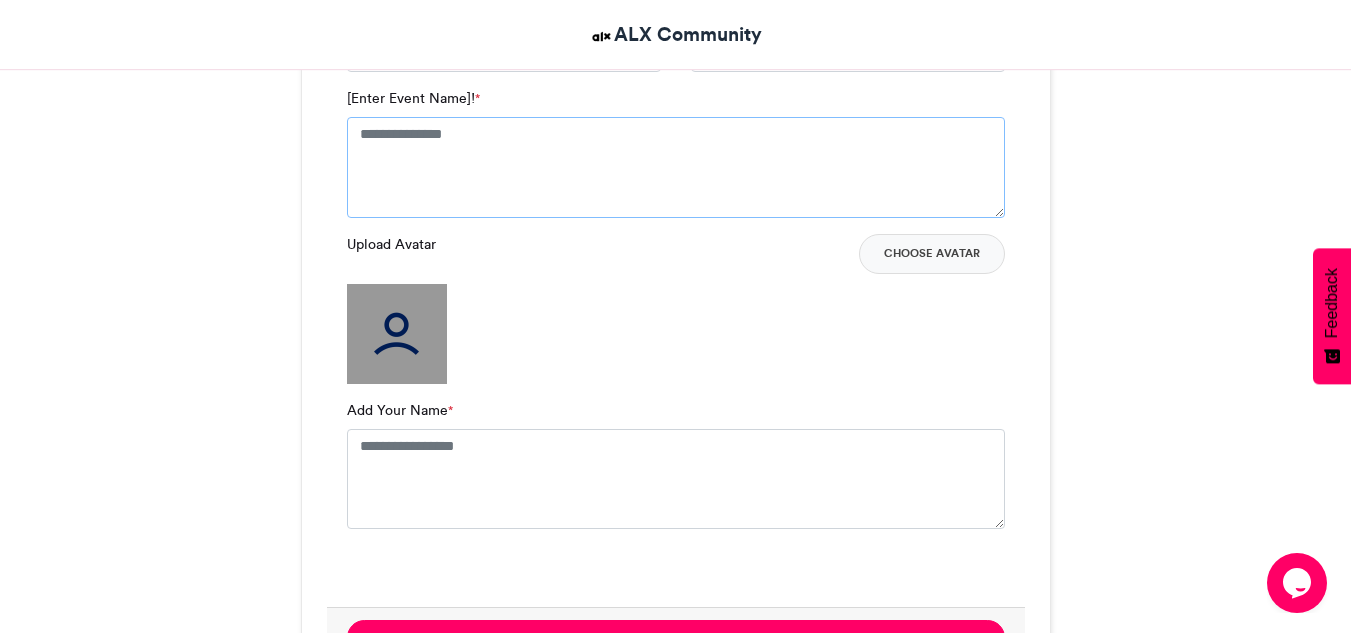 click on "[Enter Event Name]!  *" at bounding box center [676, 167] 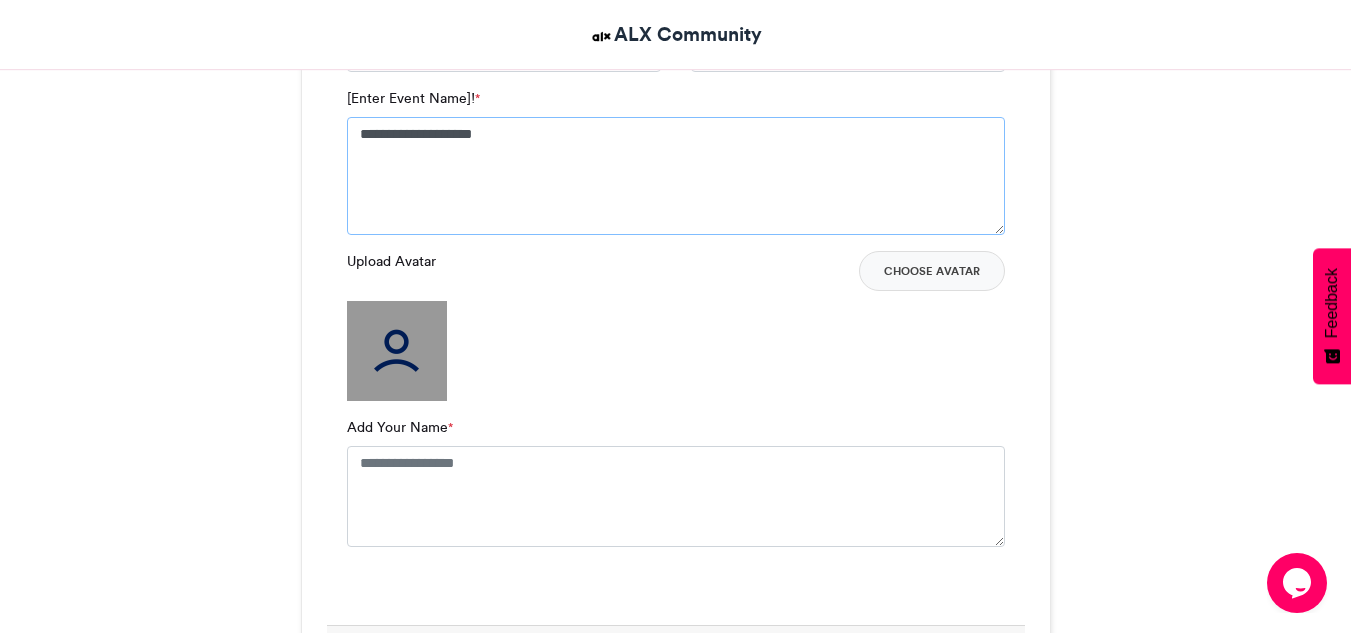 drag, startPoint x: 539, startPoint y: 135, endPoint x: 502, endPoint y: 144, distance: 38.078865 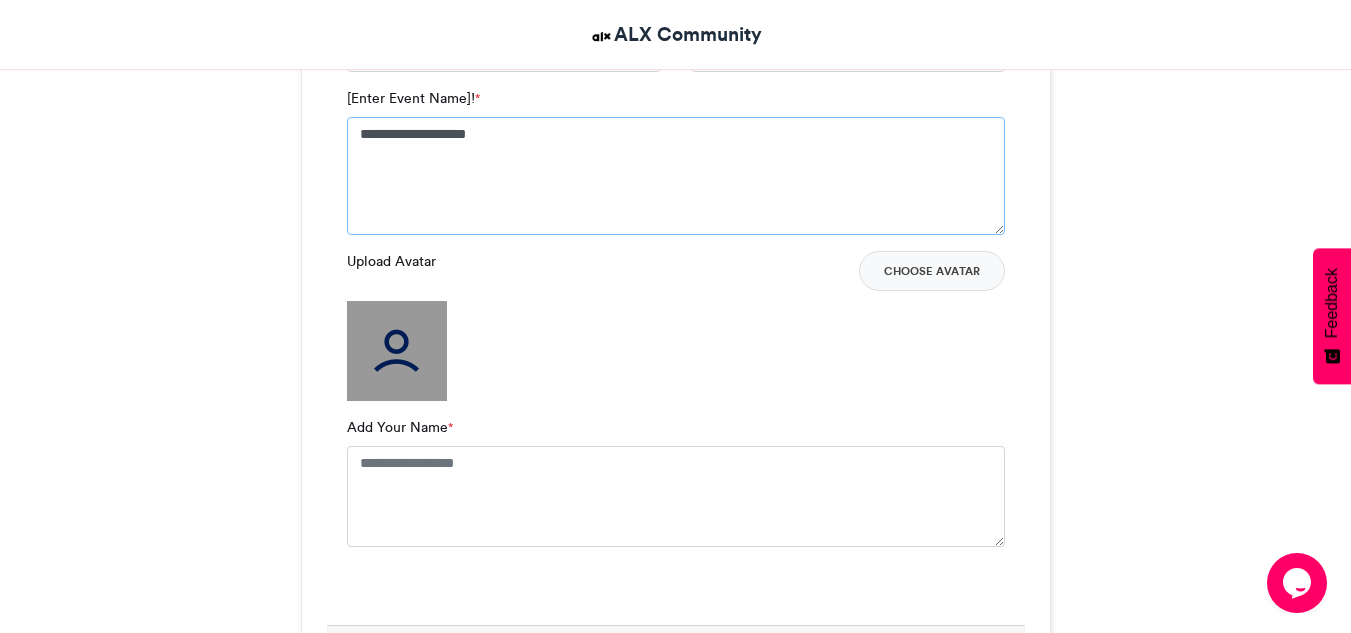 click on "**********" at bounding box center [676, 176] 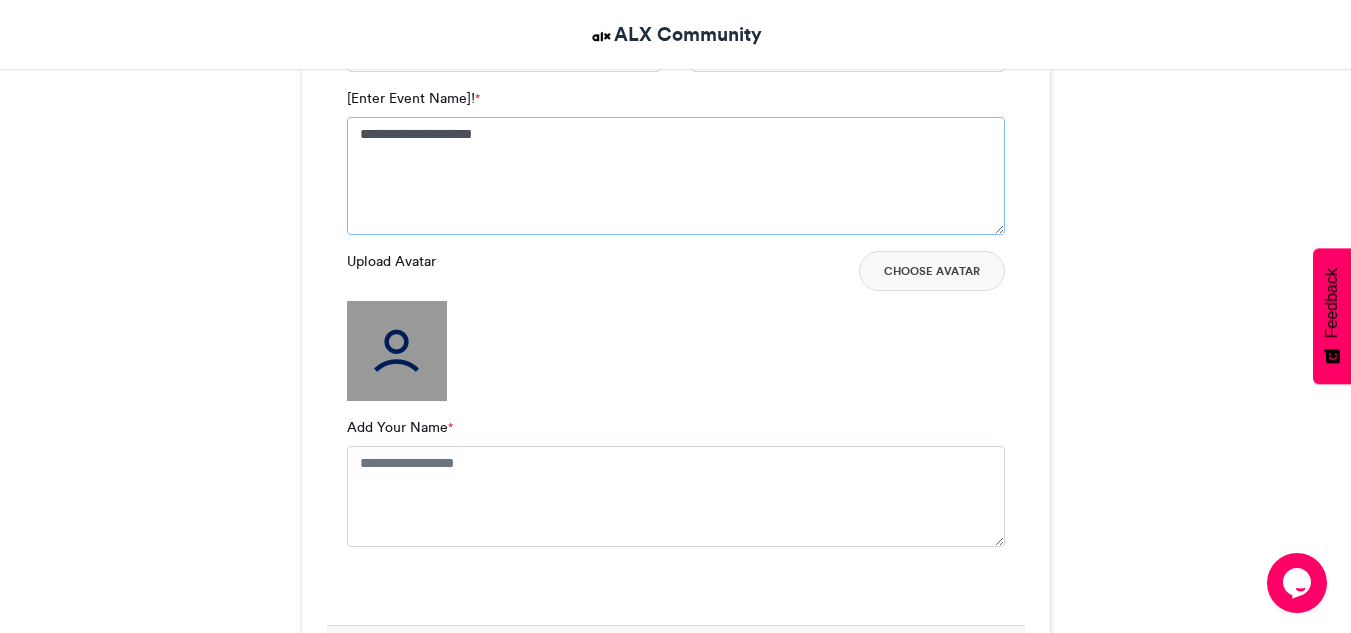 type on "**********" 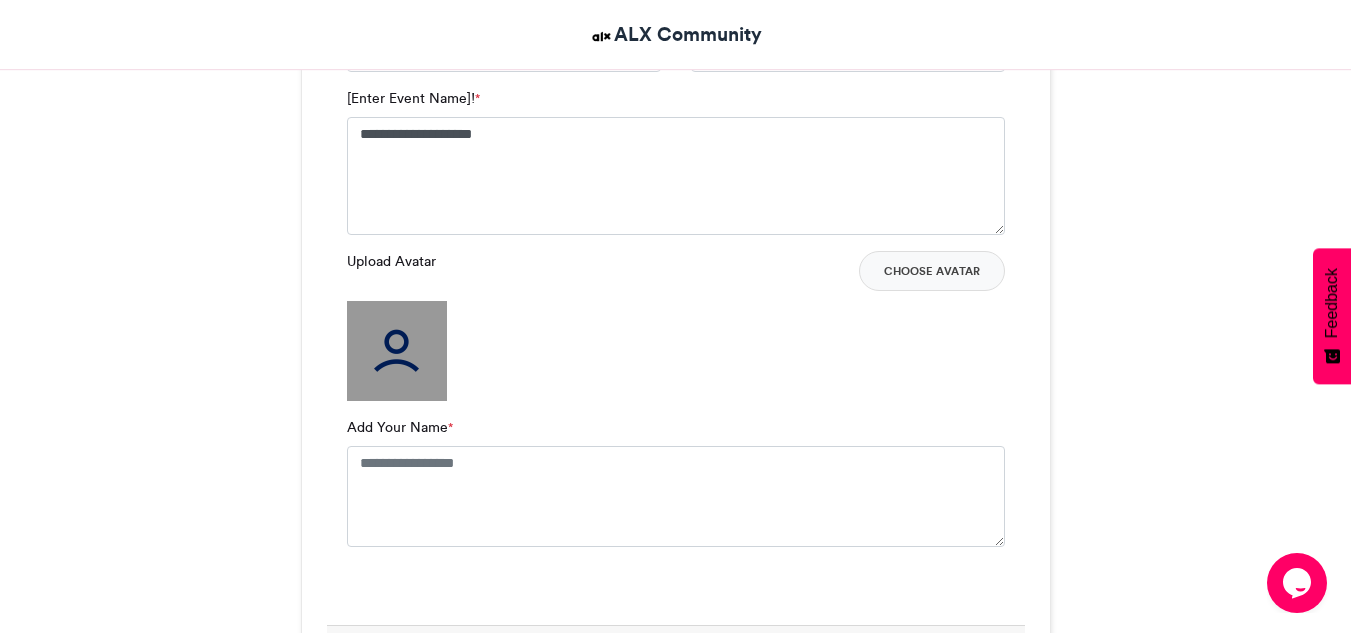 click at bounding box center [397, 351] 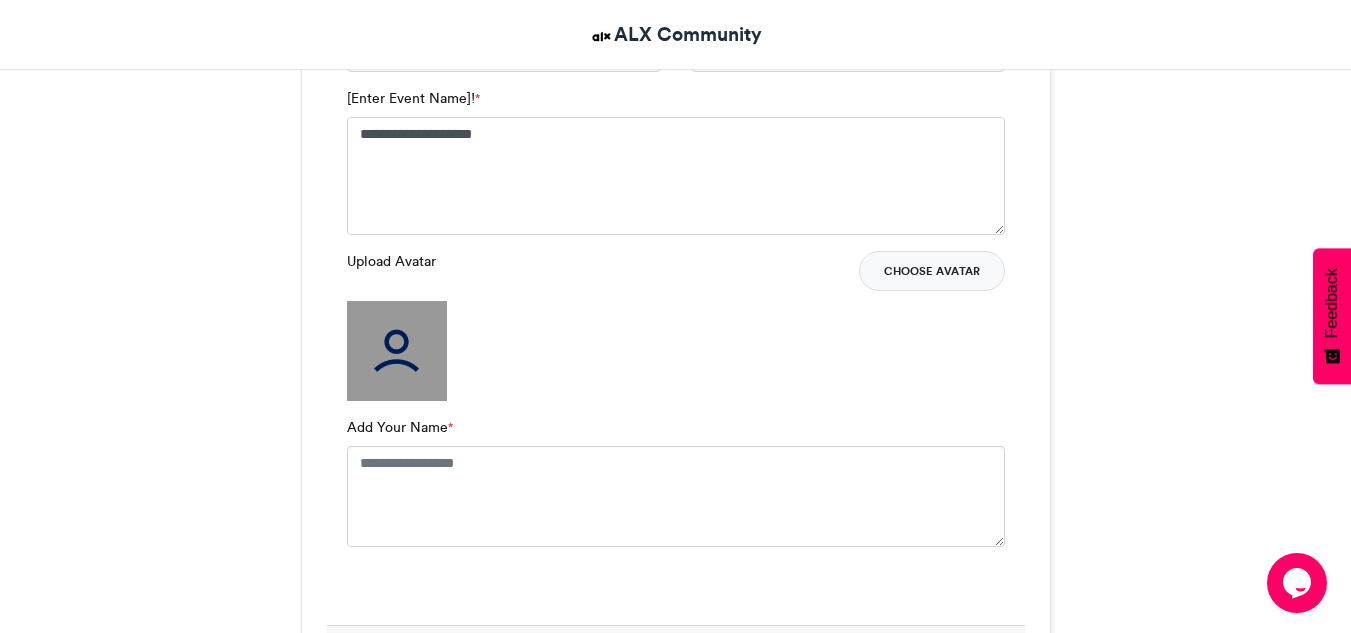 click on "Choose Avatar" at bounding box center (932, 271) 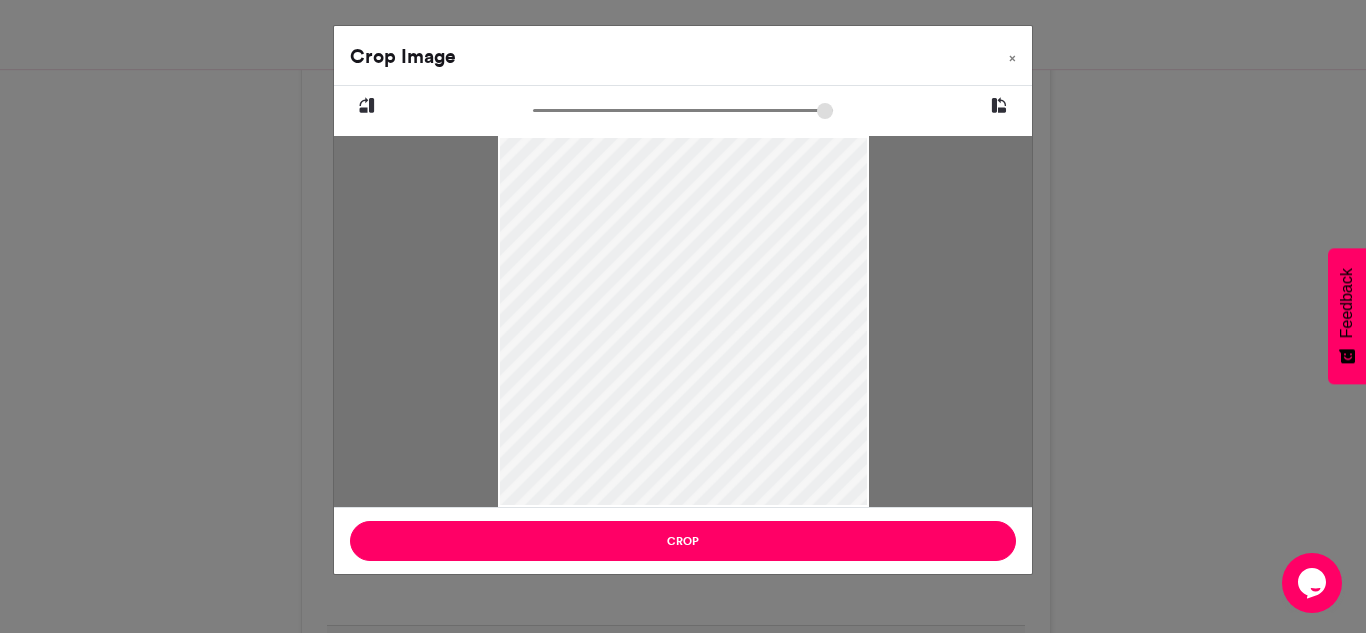 drag, startPoint x: 703, startPoint y: 283, endPoint x: 724, endPoint y: 472, distance: 190.16309 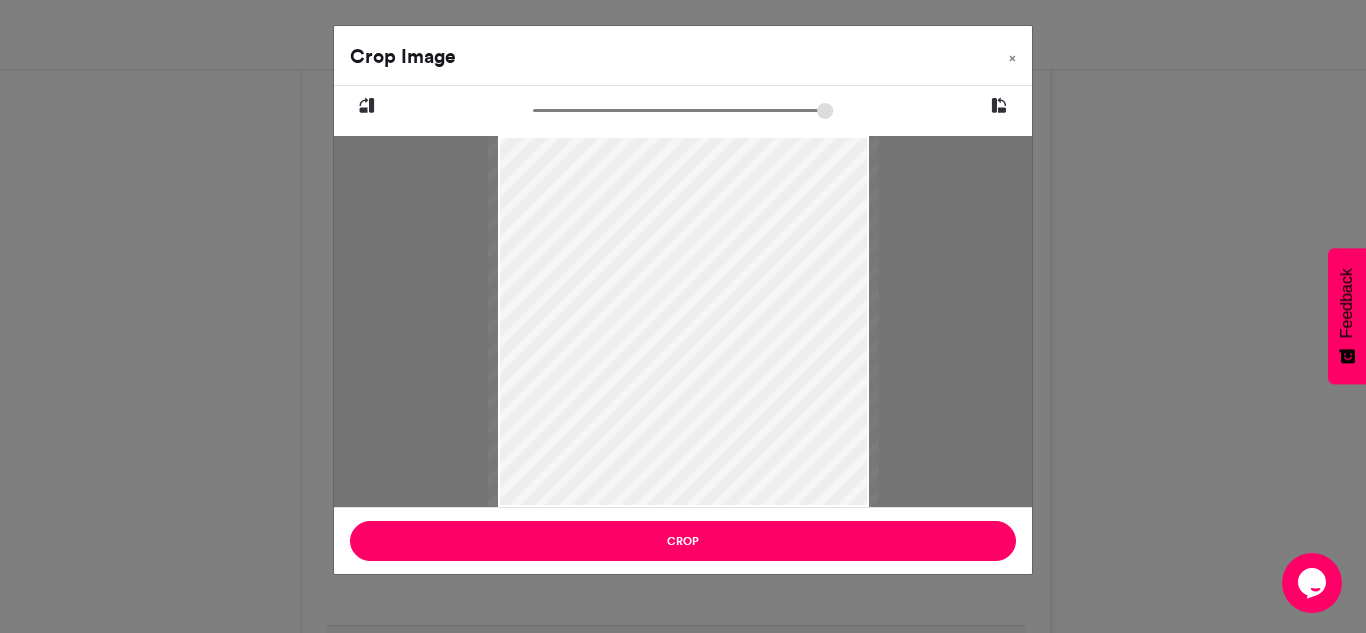 click at bounding box center [683, 110] 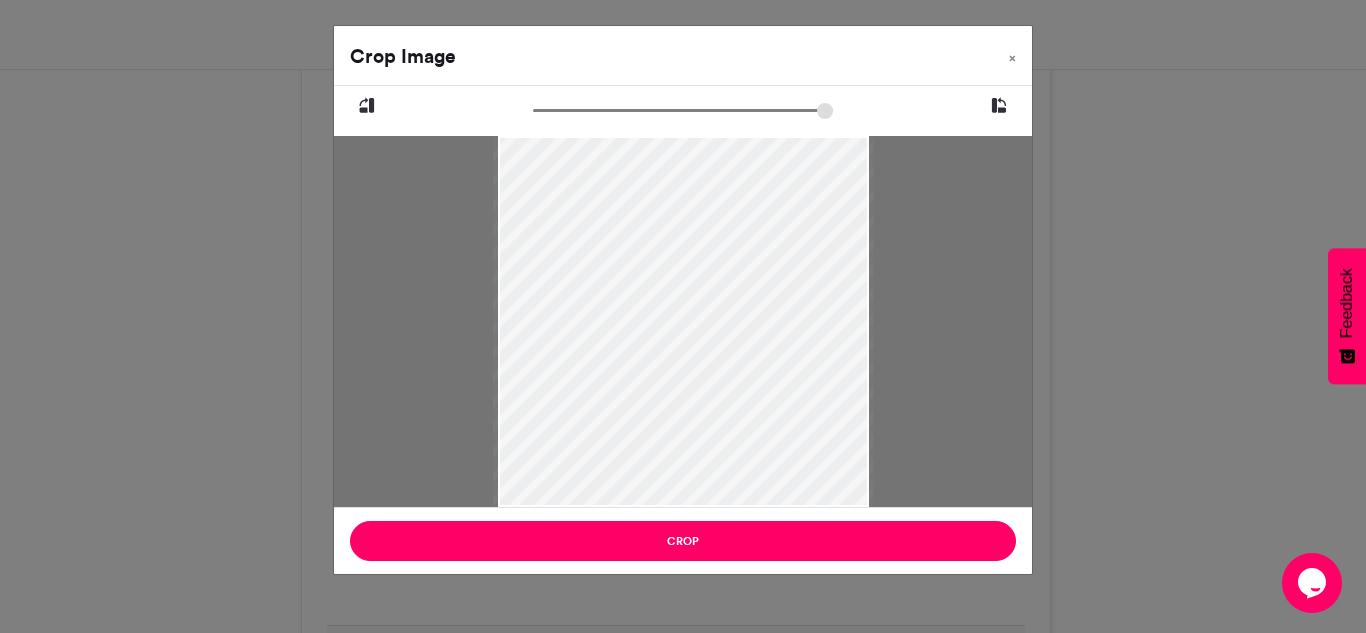 click at bounding box center [683, 110] 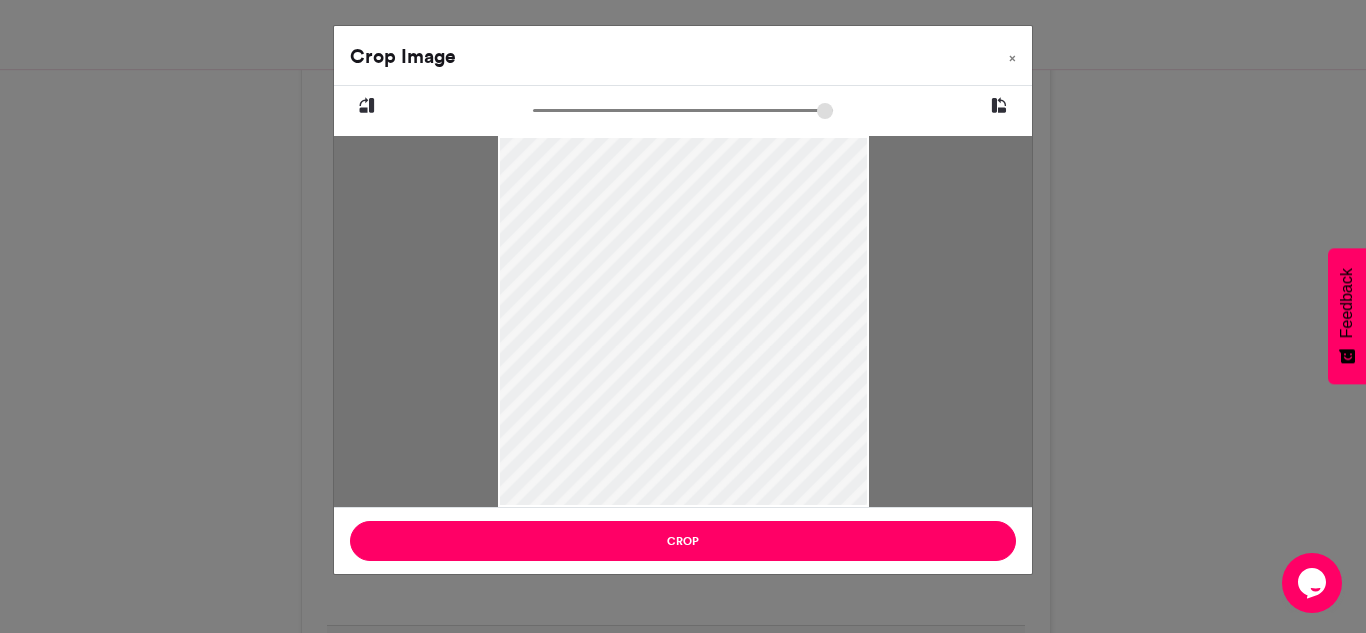 drag, startPoint x: 680, startPoint y: 380, endPoint x: 680, endPoint y: 353, distance: 27 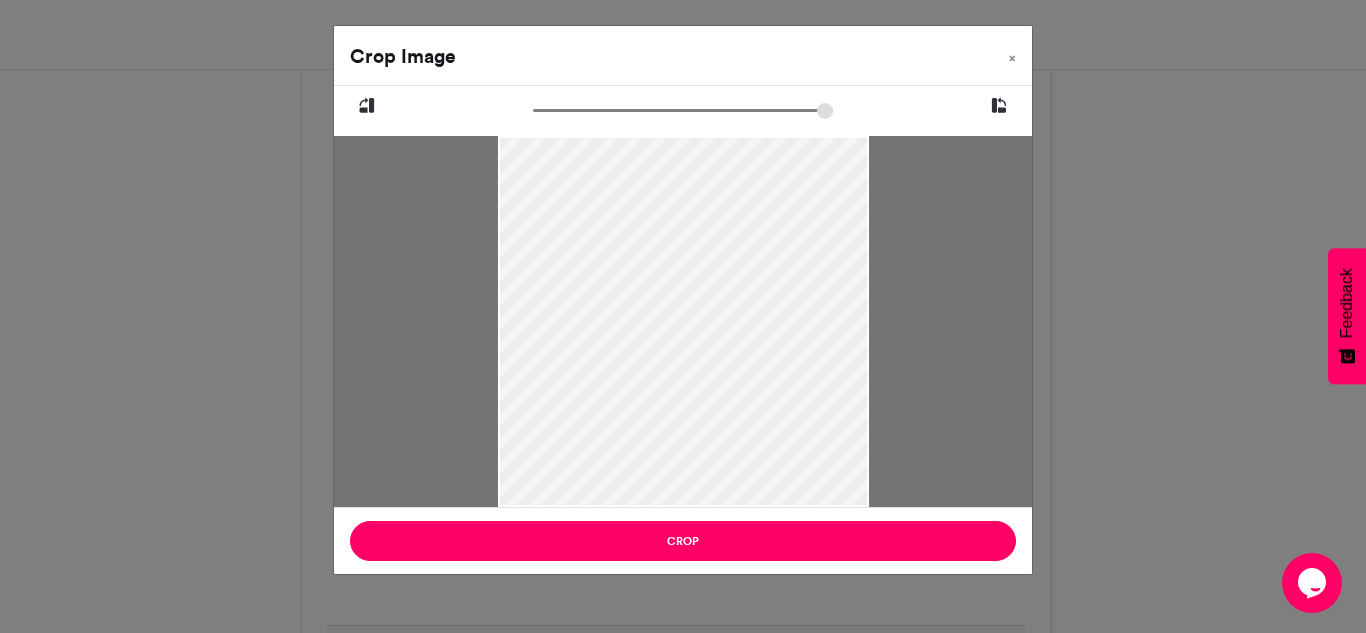 click at bounding box center [683, 483] 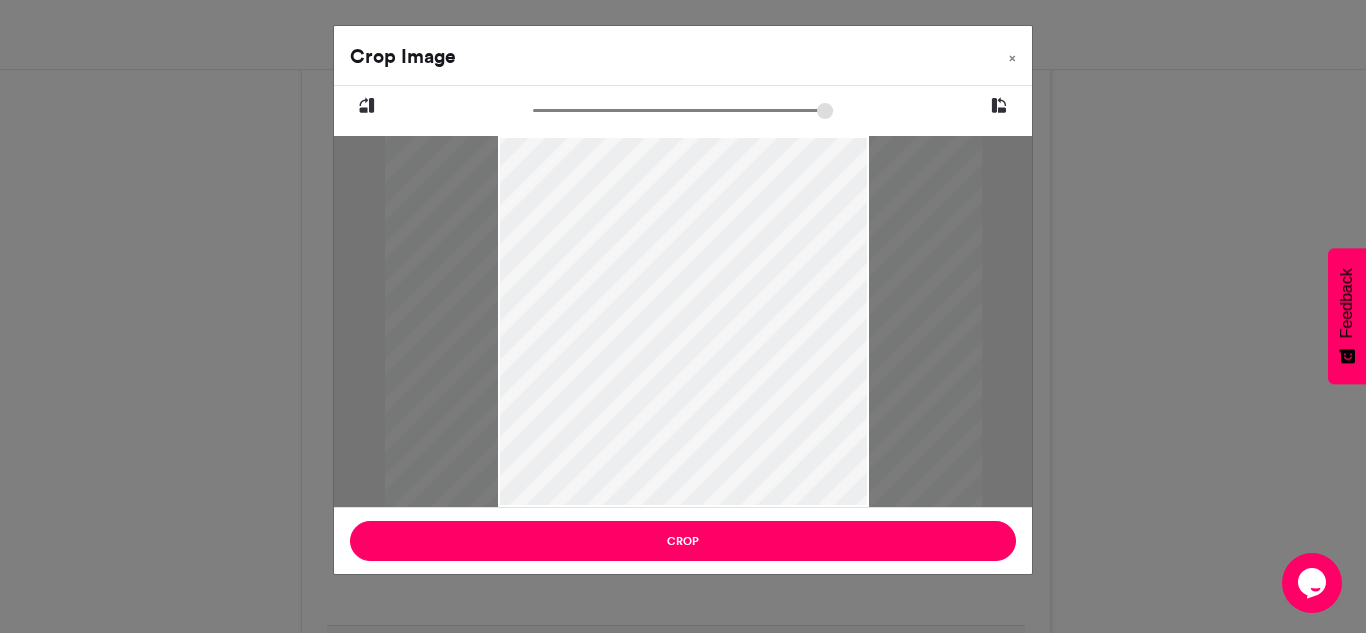 type on "*****" 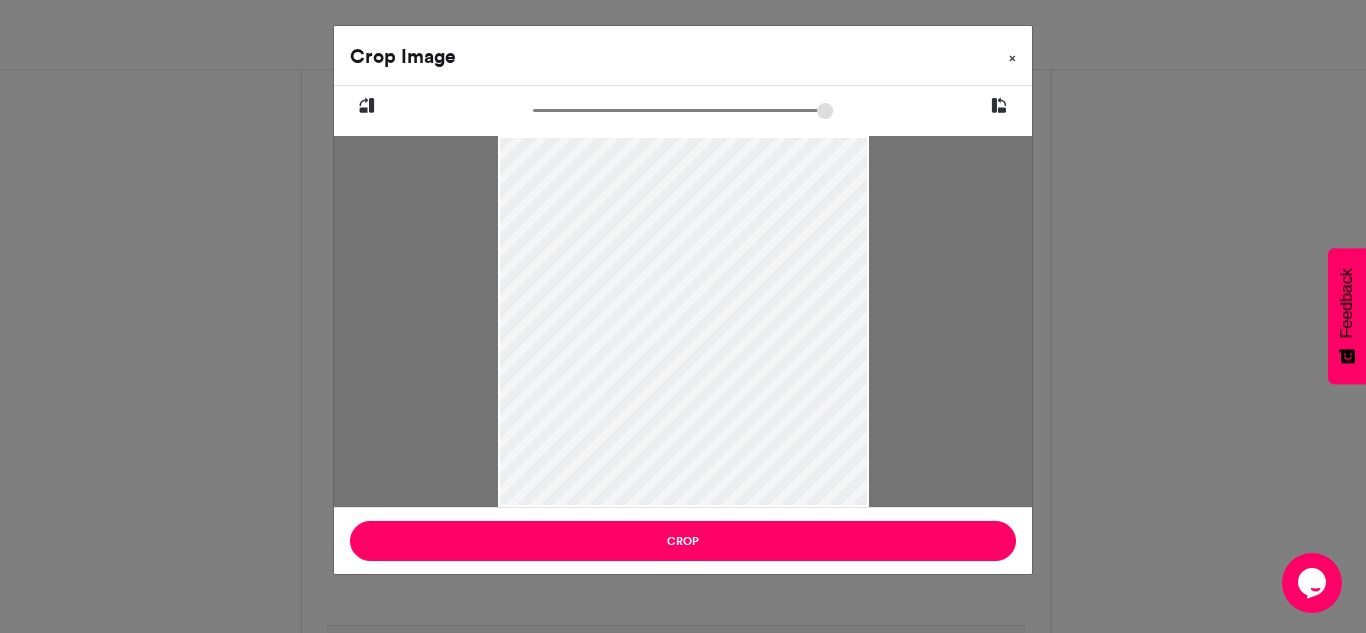 click on "×" at bounding box center [1012, 58] 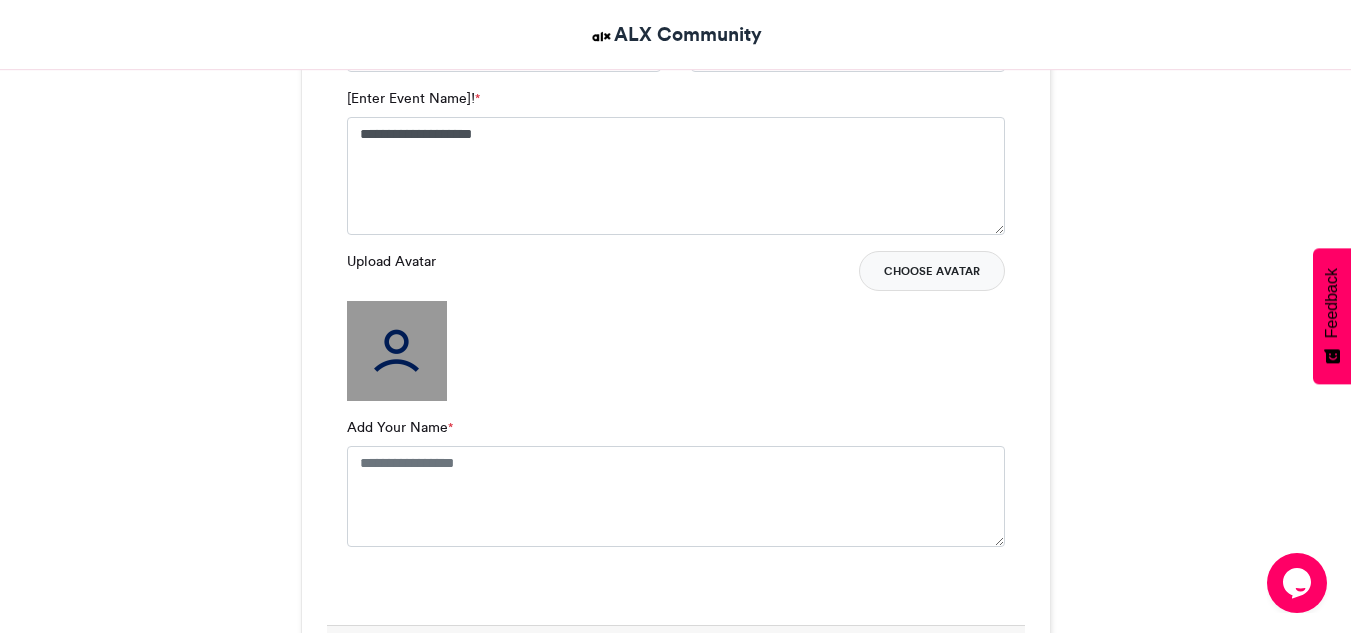 click on "Choose Avatar" at bounding box center (932, 271) 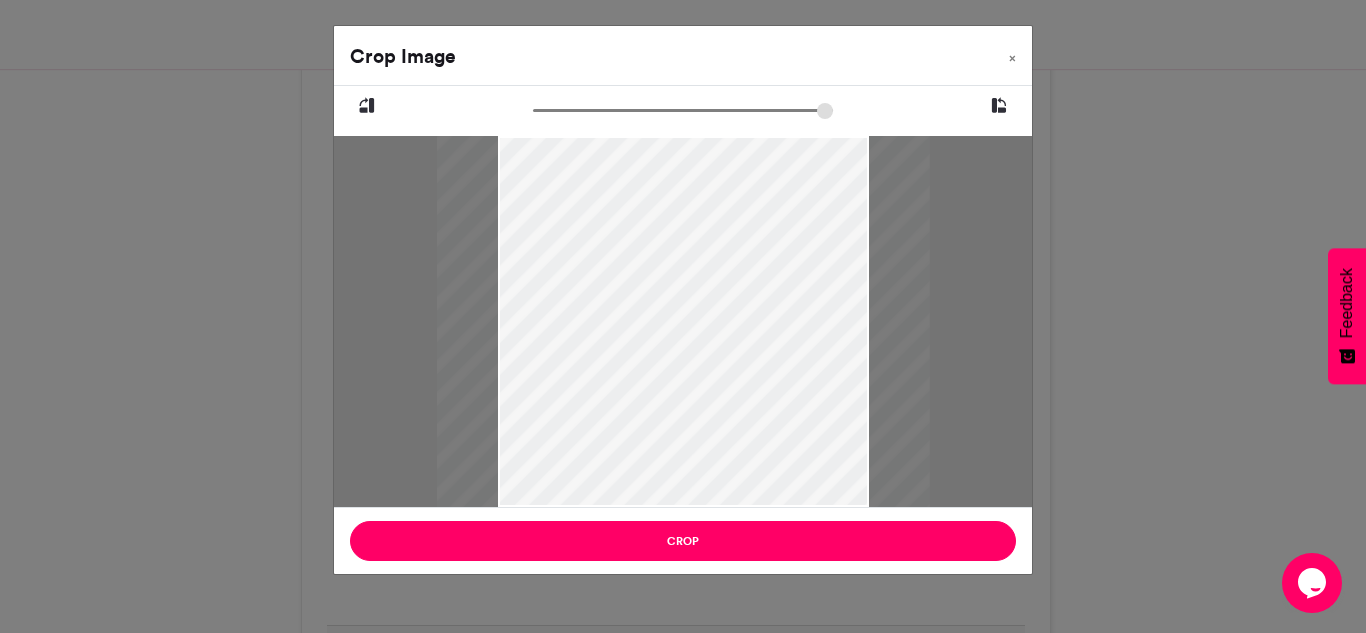 type on "*****" 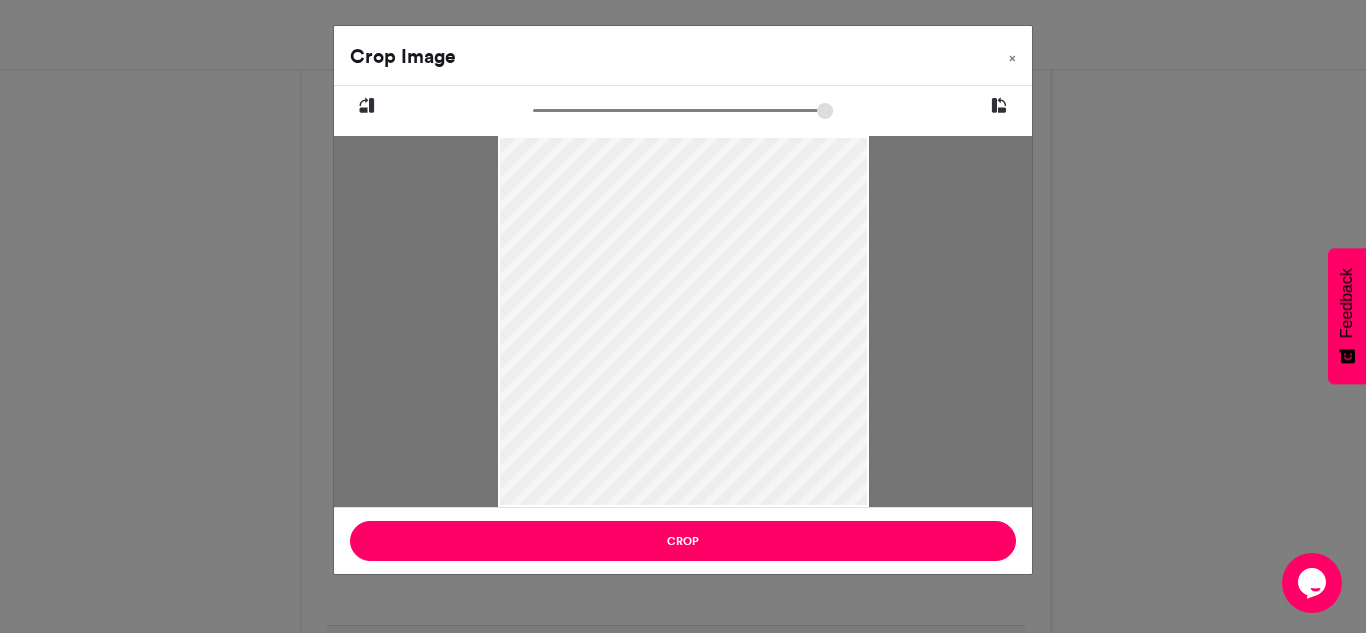 drag, startPoint x: 746, startPoint y: 318, endPoint x: 748, endPoint y: 446, distance: 128.01562 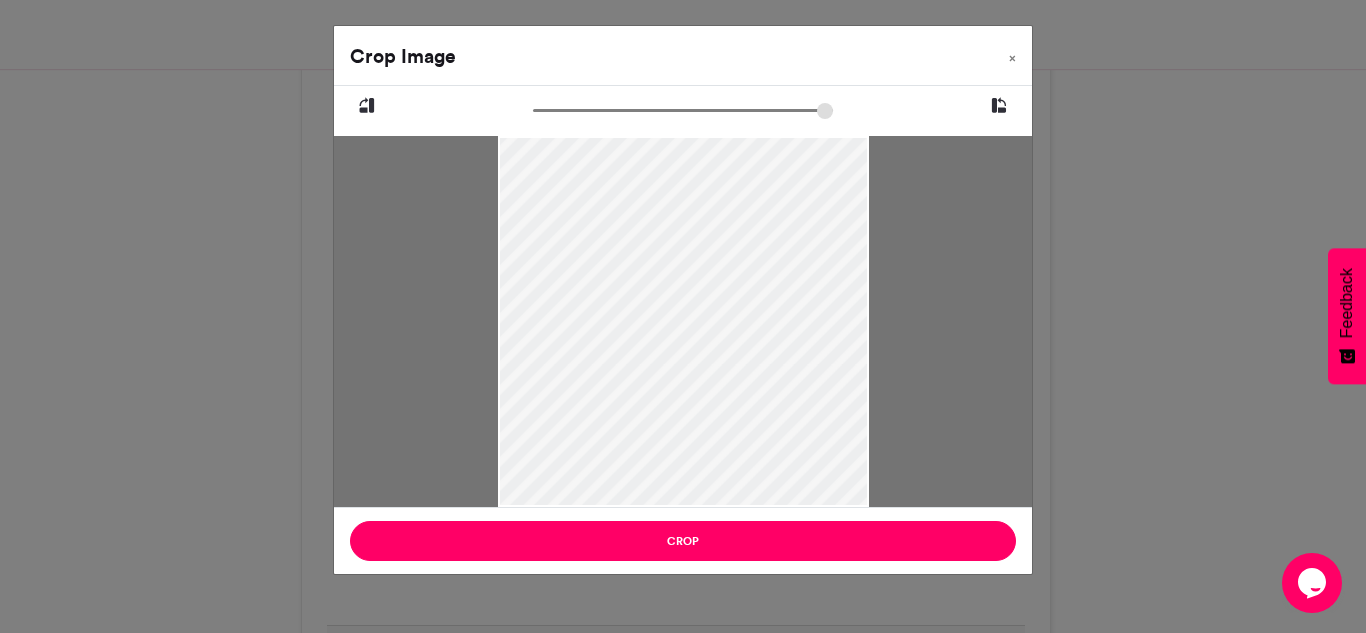 drag, startPoint x: 763, startPoint y: 401, endPoint x: 775, endPoint y: 468, distance: 68.06615 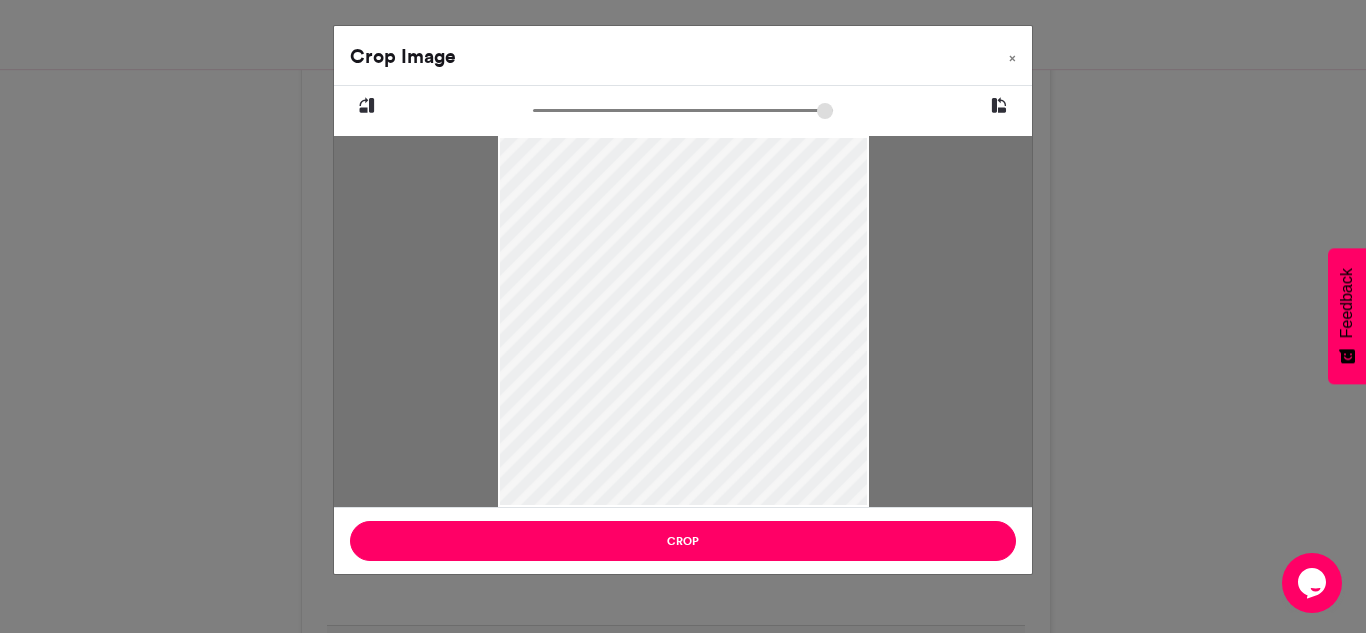 drag, startPoint x: 747, startPoint y: 472, endPoint x: 749, endPoint y: 459, distance: 13.152946 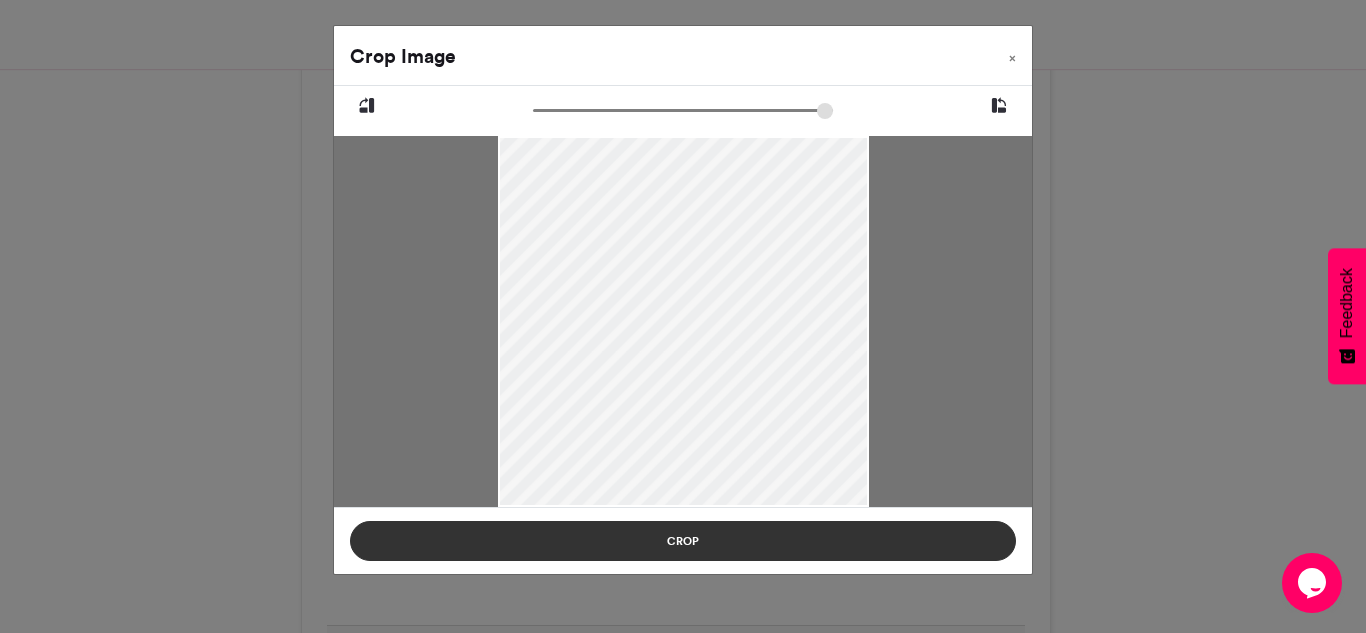 click on "Crop" at bounding box center (683, 541) 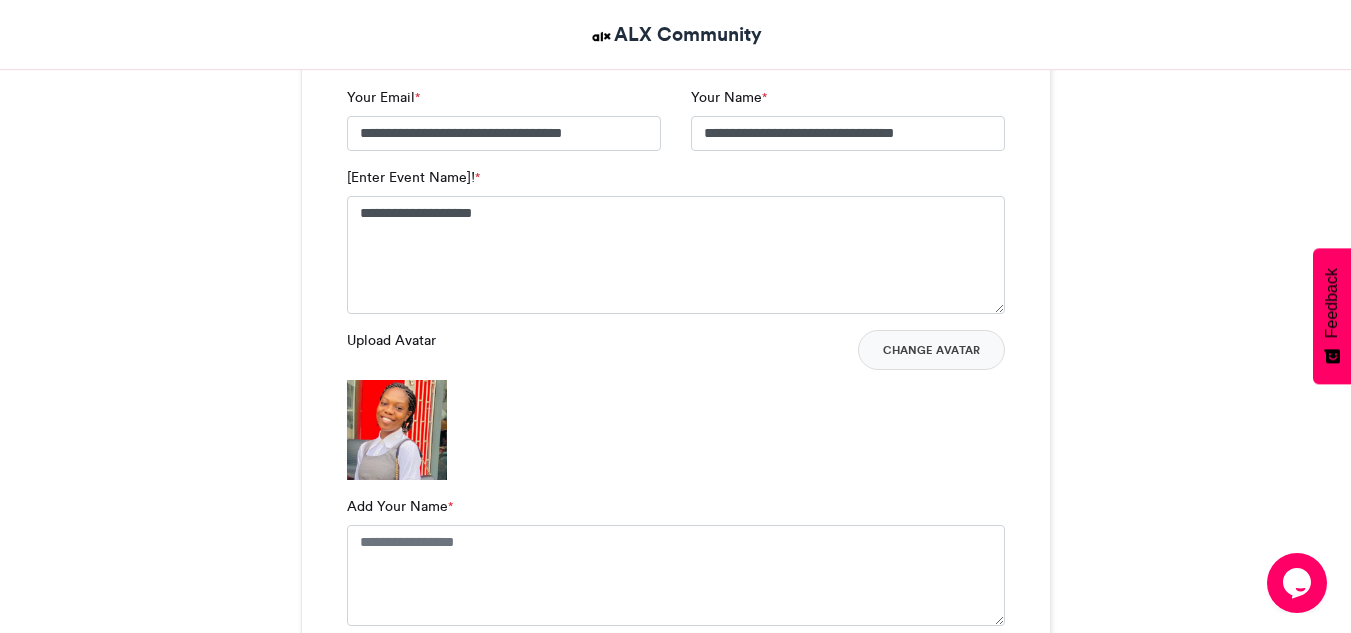scroll, scrollTop: 1386, scrollLeft: 0, axis: vertical 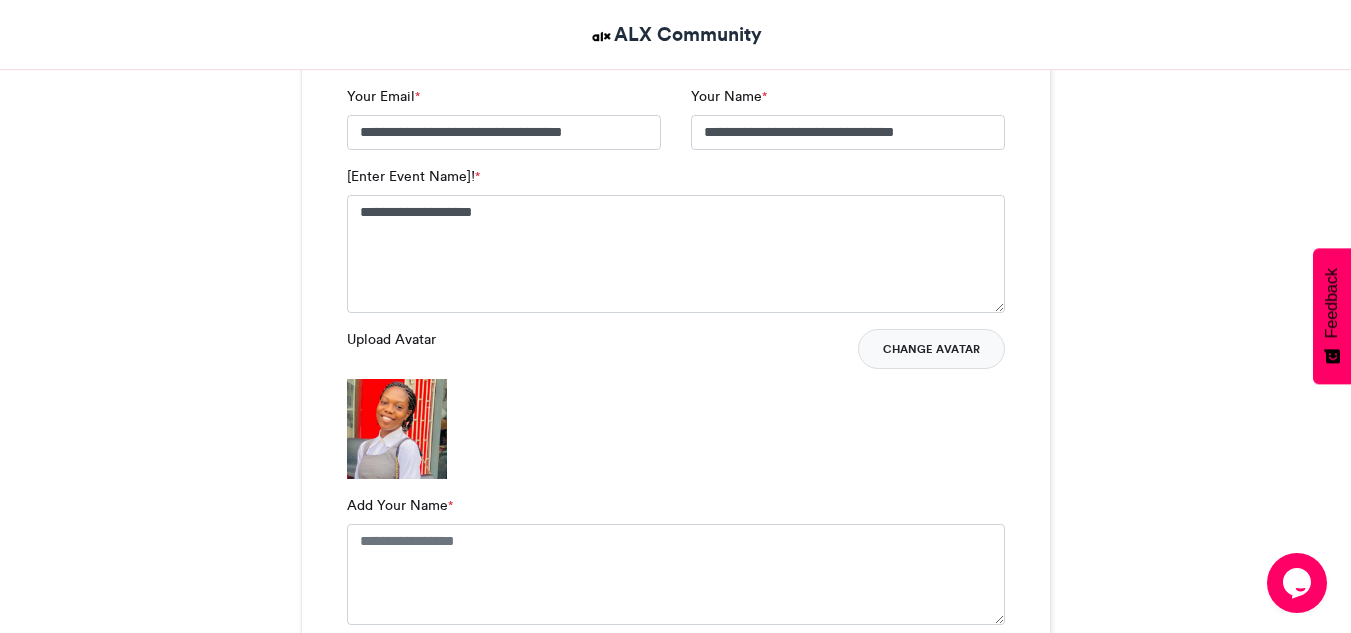 drag, startPoint x: 769, startPoint y: 330, endPoint x: 948, endPoint y: 345, distance: 179.6274 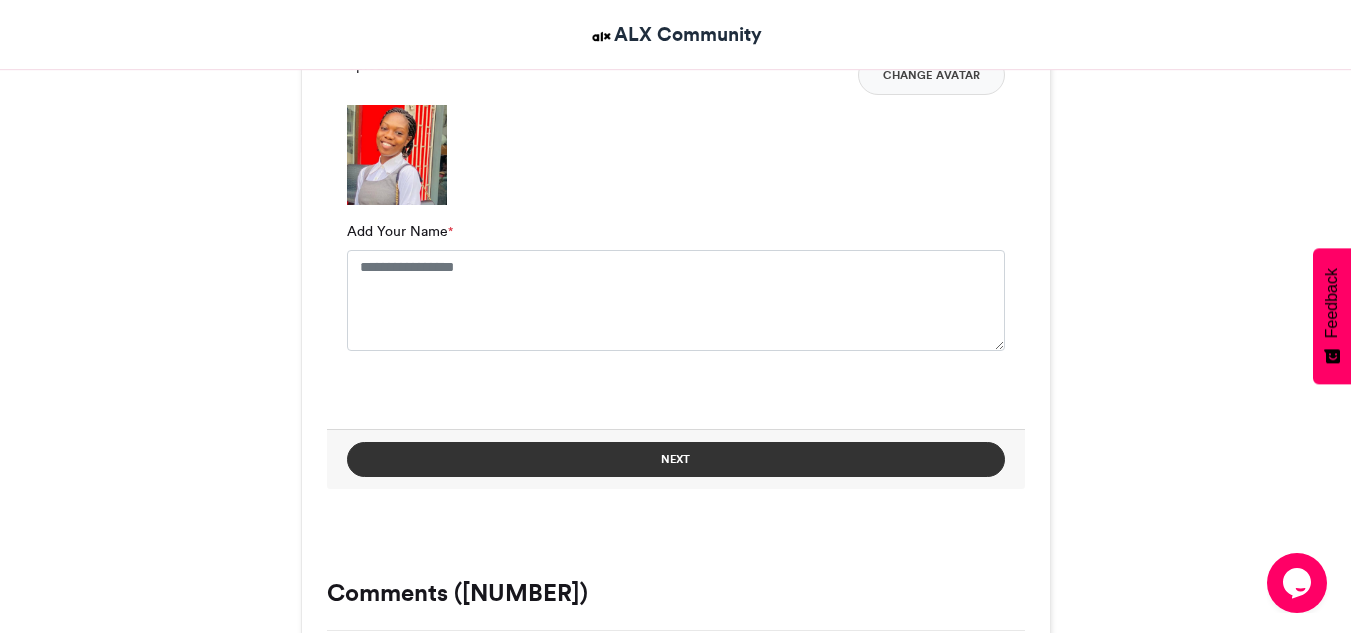 scroll, scrollTop: 1659, scrollLeft: 0, axis: vertical 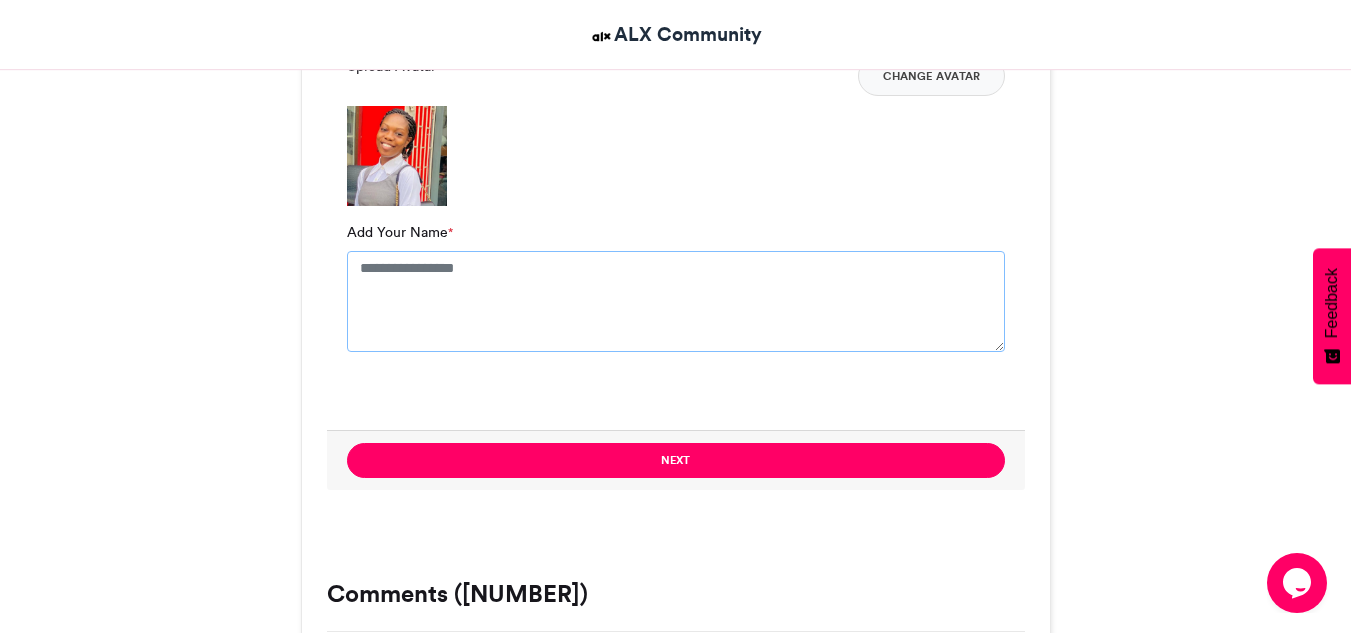 click on "Add Your Name  *" at bounding box center [676, 301] 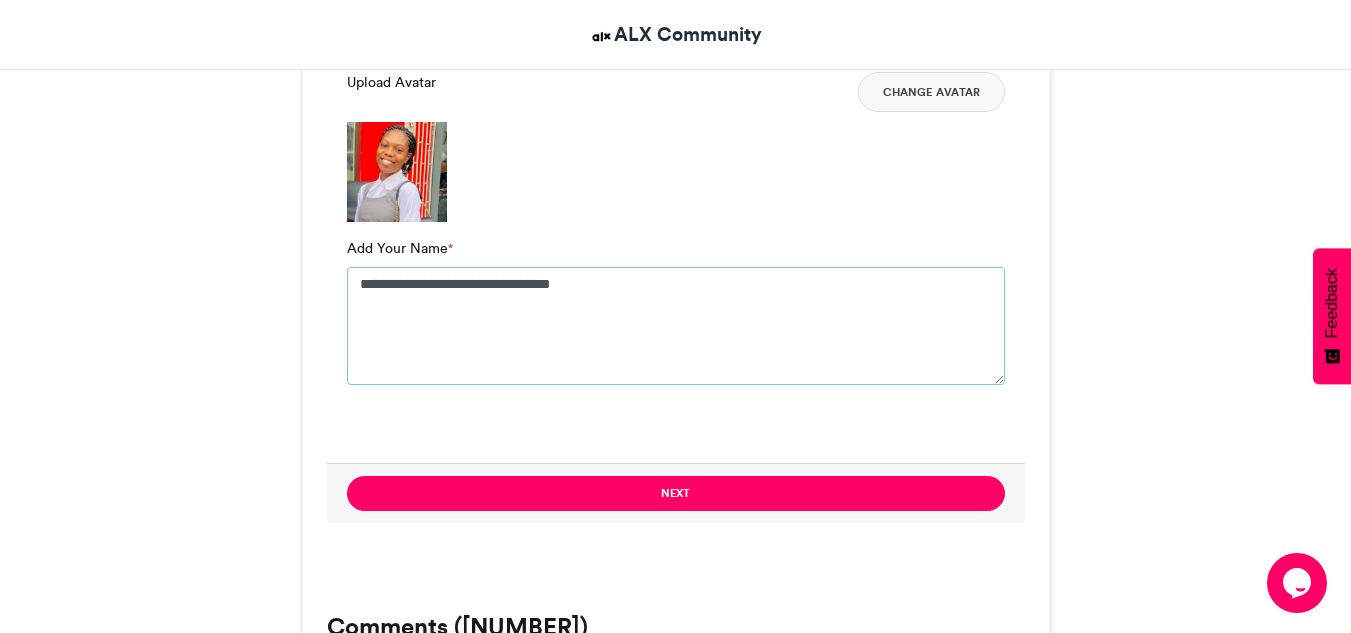 scroll, scrollTop: 1644, scrollLeft: 0, axis: vertical 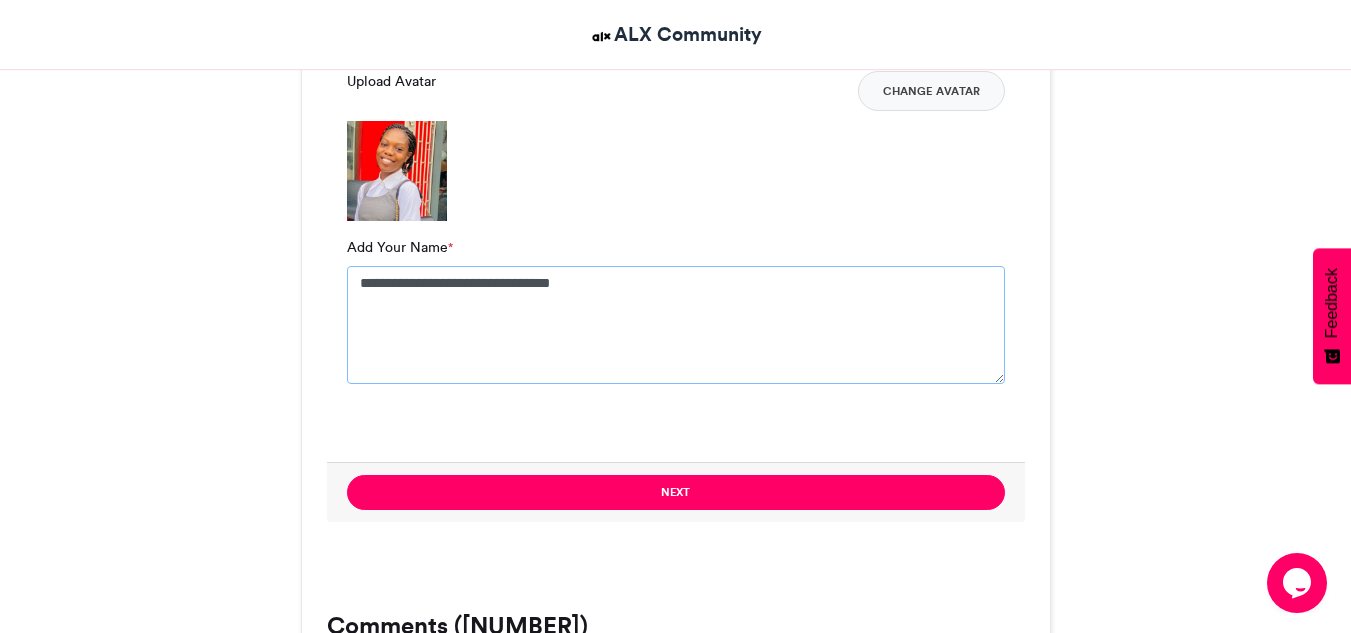 click on "**********" at bounding box center (676, 325) 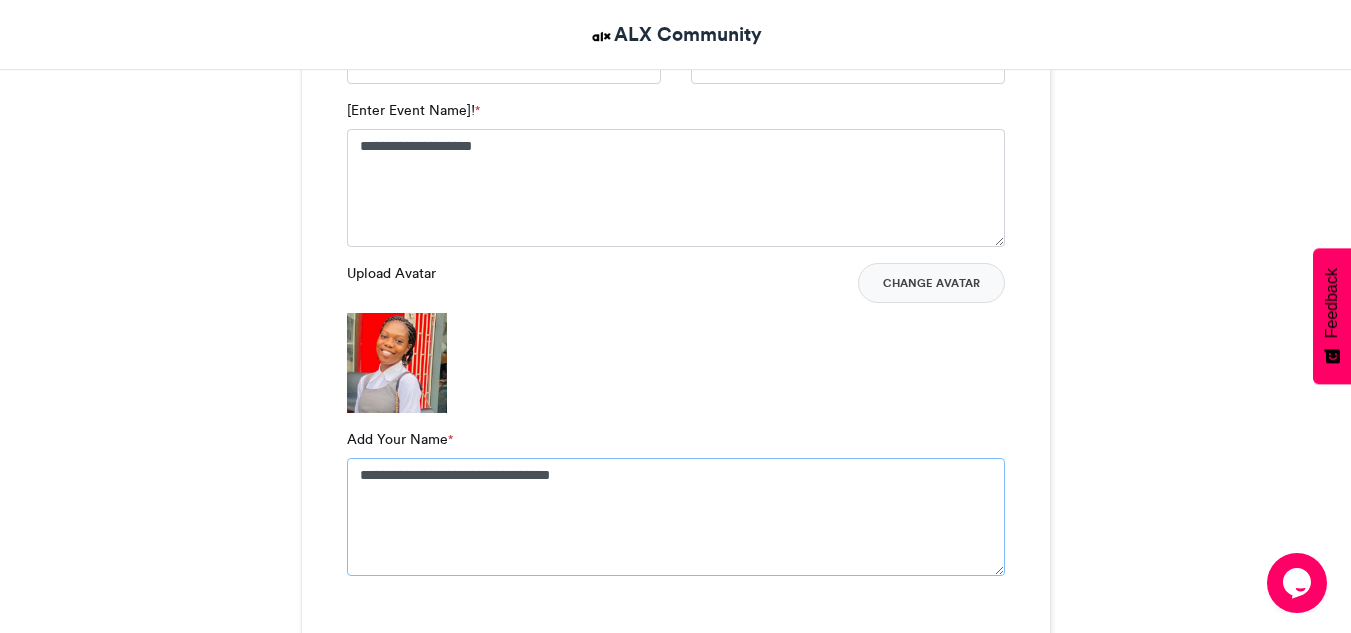 scroll, scrollTop: 1404, scrollLeft: 0, axis: vertical 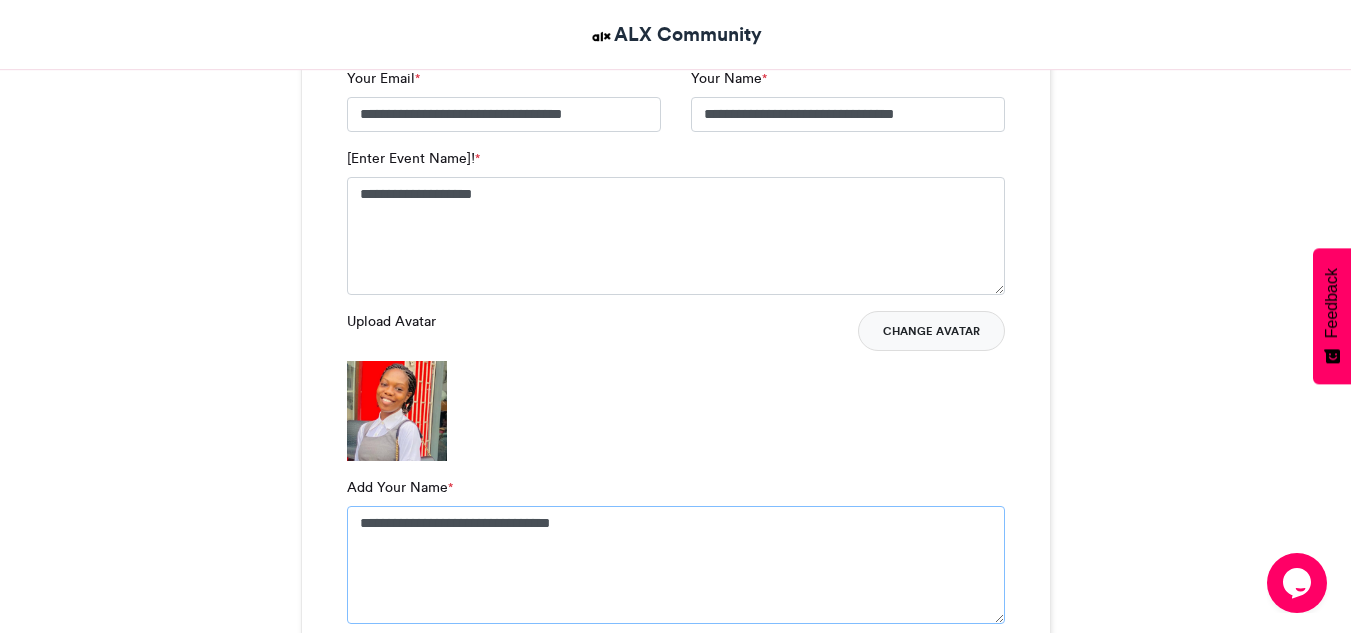 type on "**********" 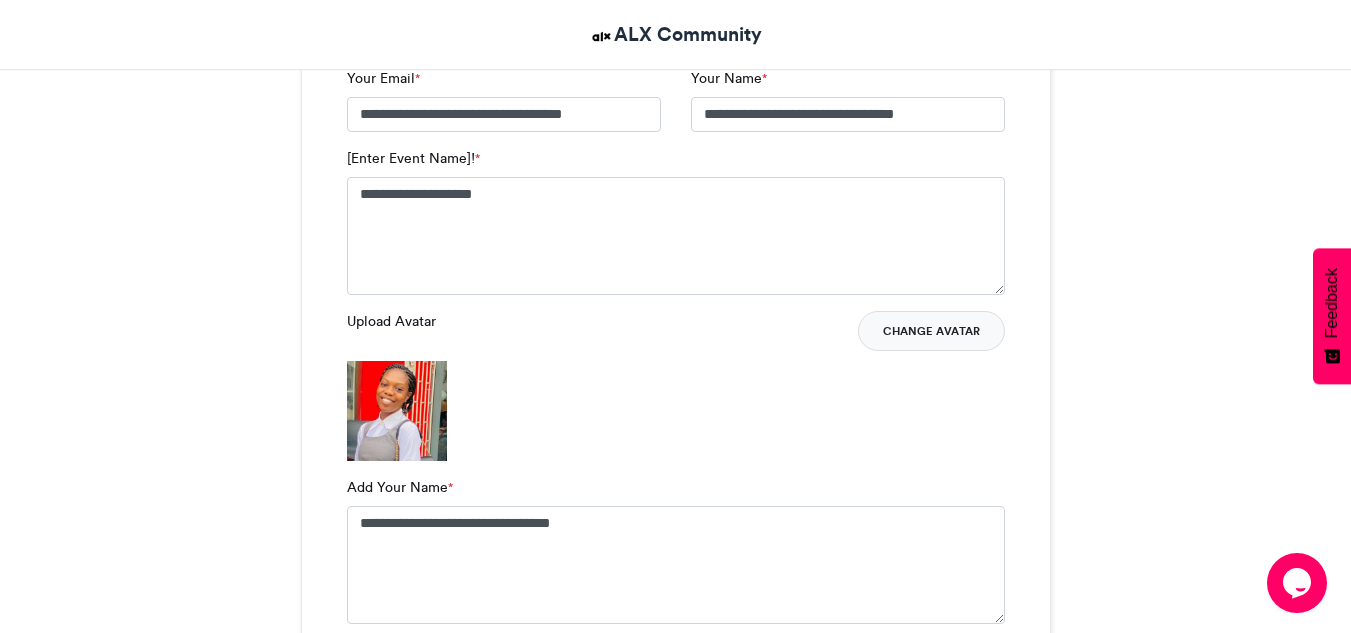 click on "Change Avatar" at bounding box center (931, 331) 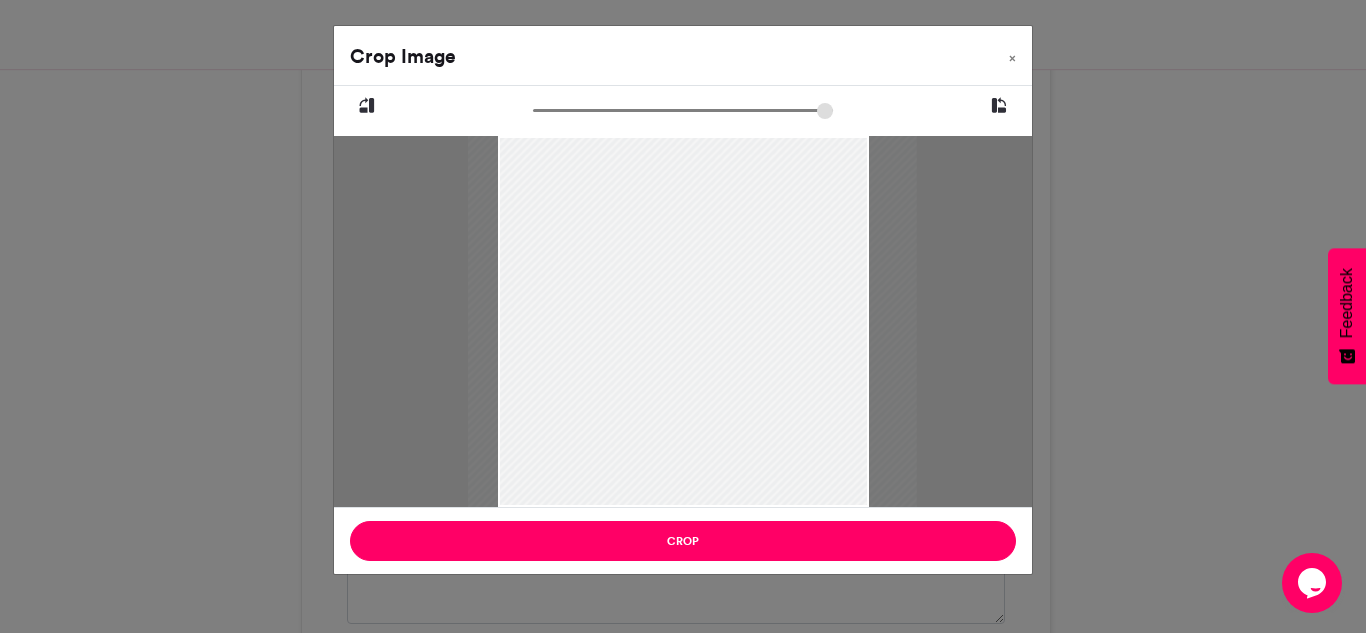 drag, startPoint x: 749, startPoint y: 370, endPoint x: 758, endPoint y: 402, distance: 33.24154 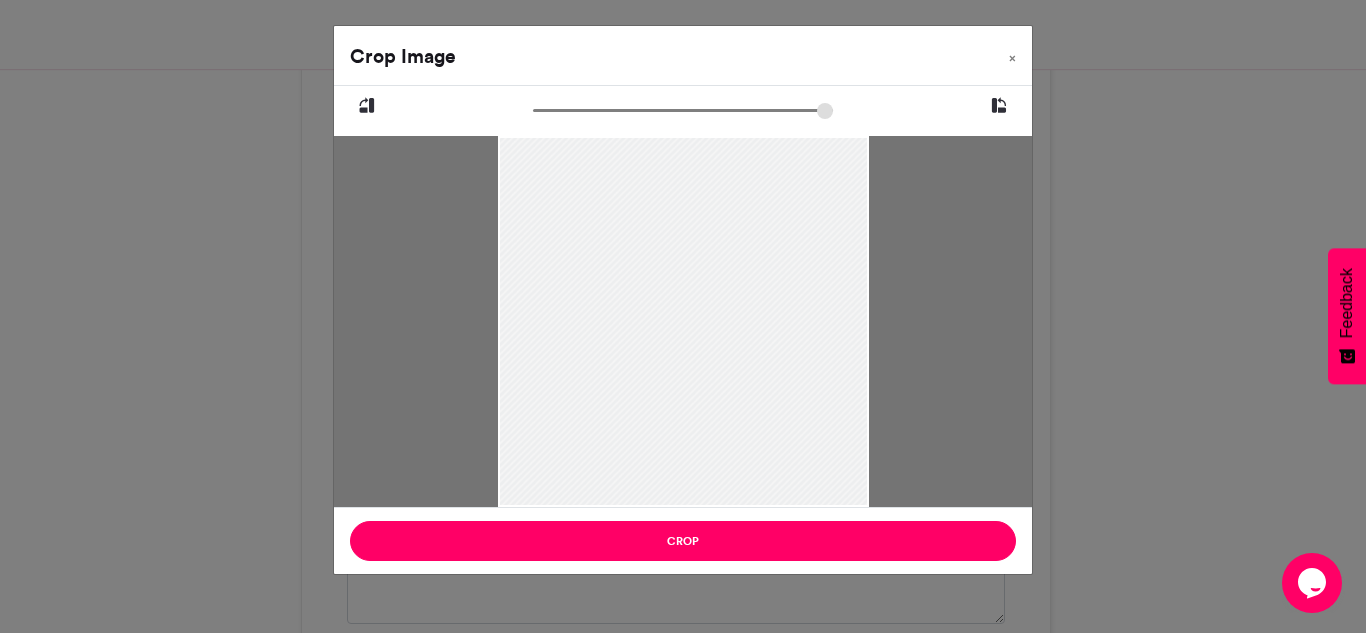 drag, startPoint x: 733, startPoint y: 394, endPoint x: 731, endPoint y: 365, distance: 29.068884 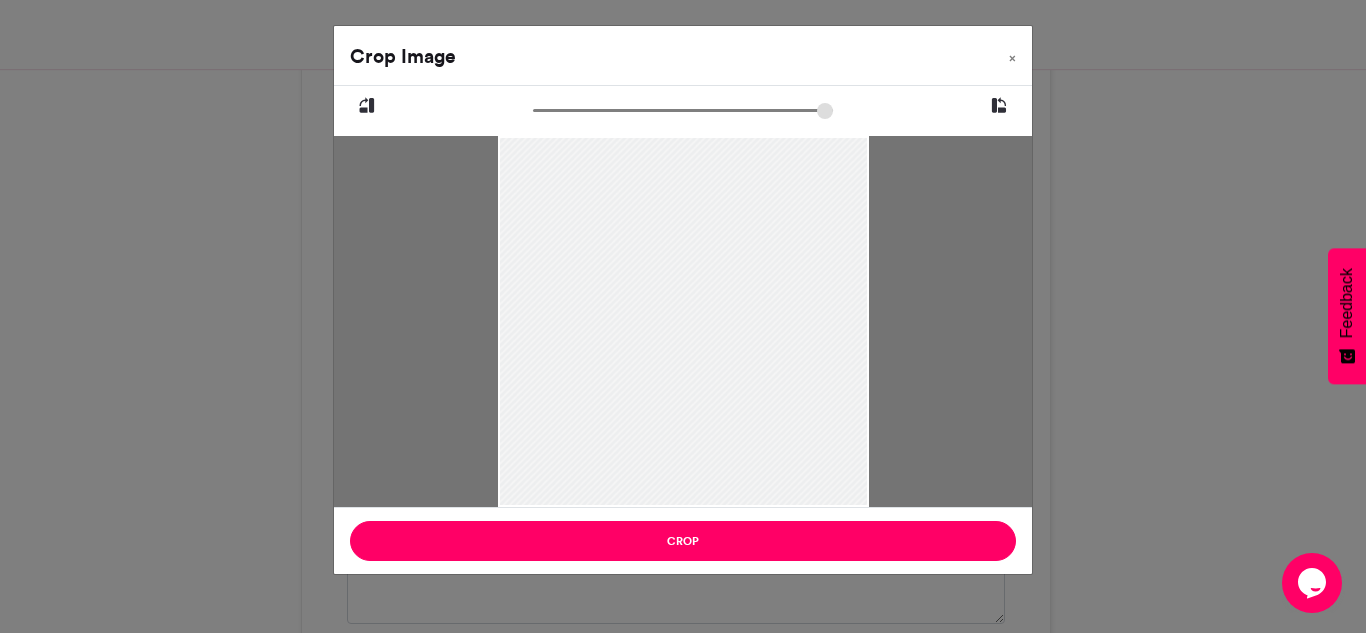 click at bounding box center (683, 319) 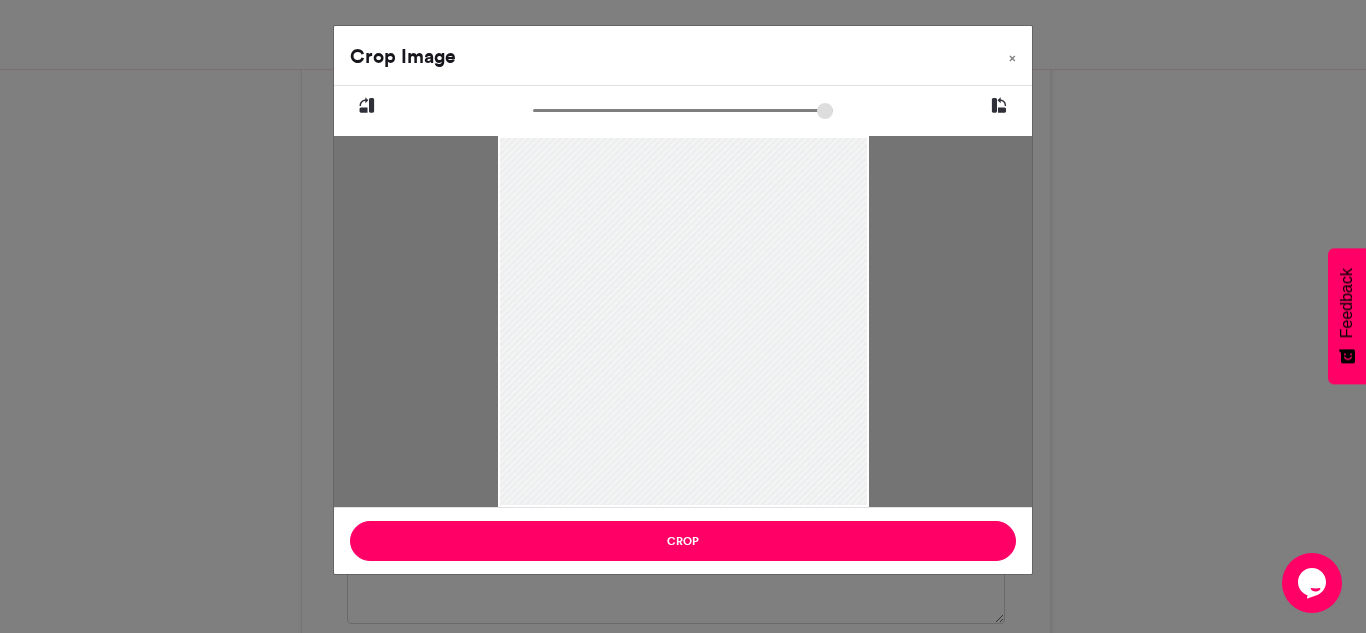 drag, startPoint x: 728, startPoint y: 371, endPoint x: 715, endPoint y: 451, distance: 81.04937 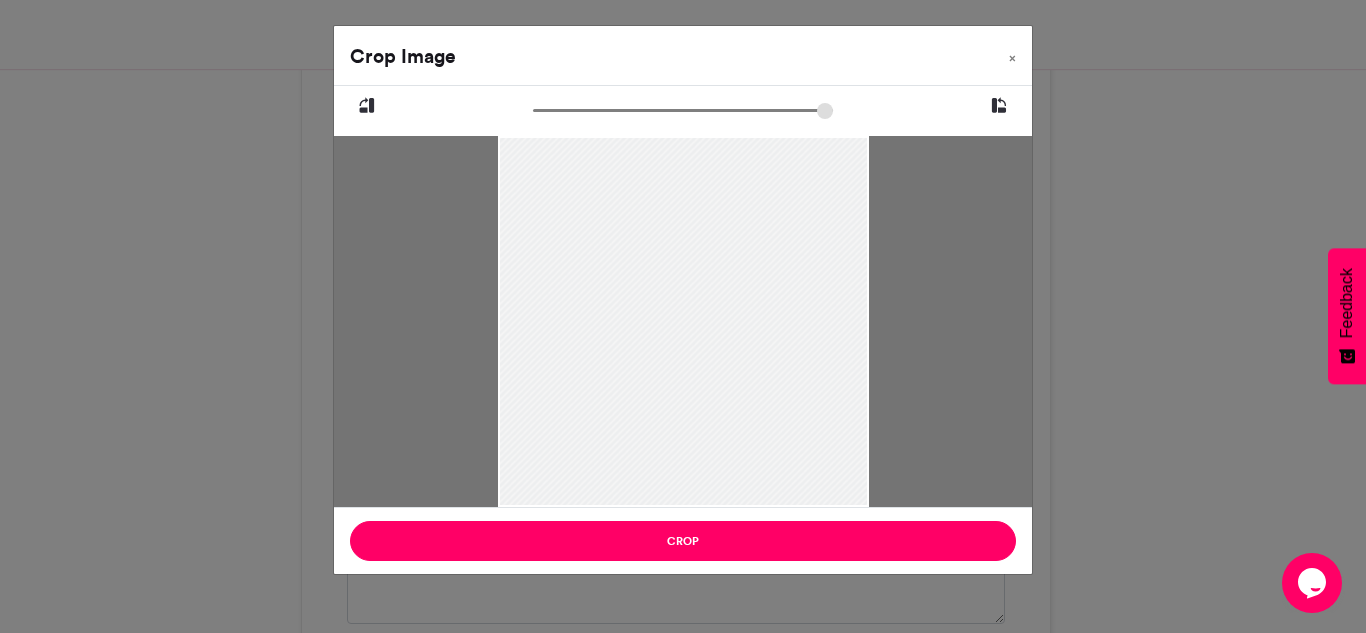 type on "******" 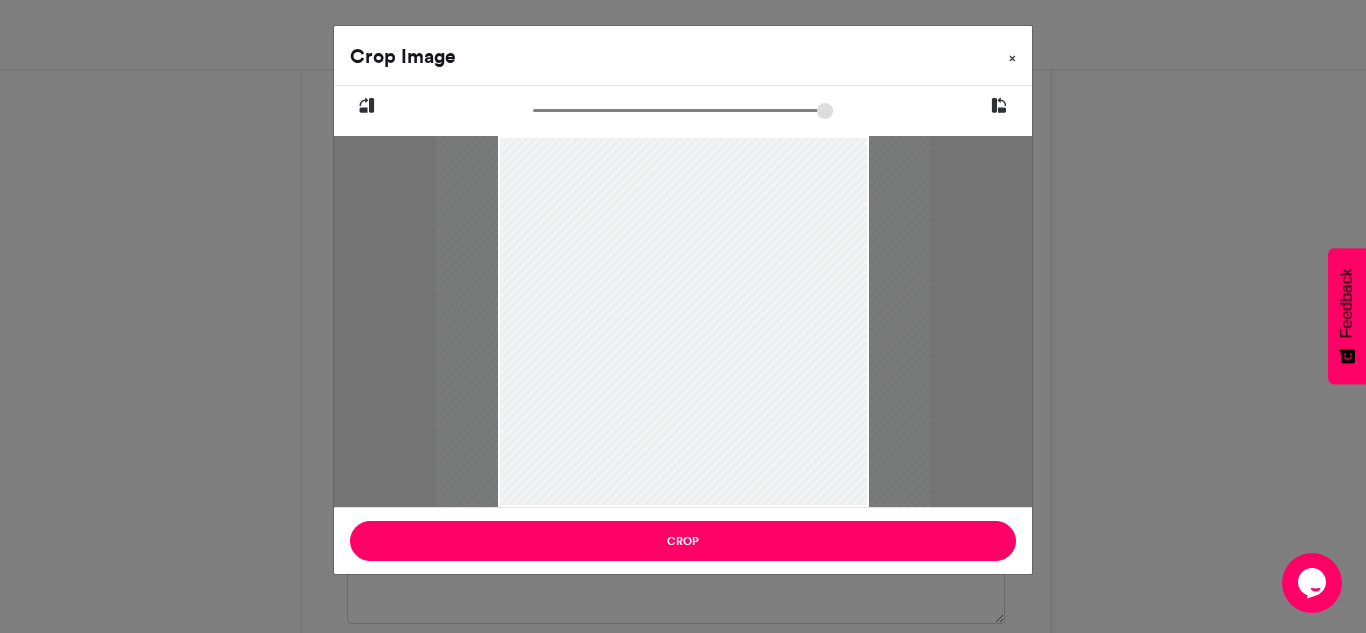 click on "×" at bounding box center (1012, 58) 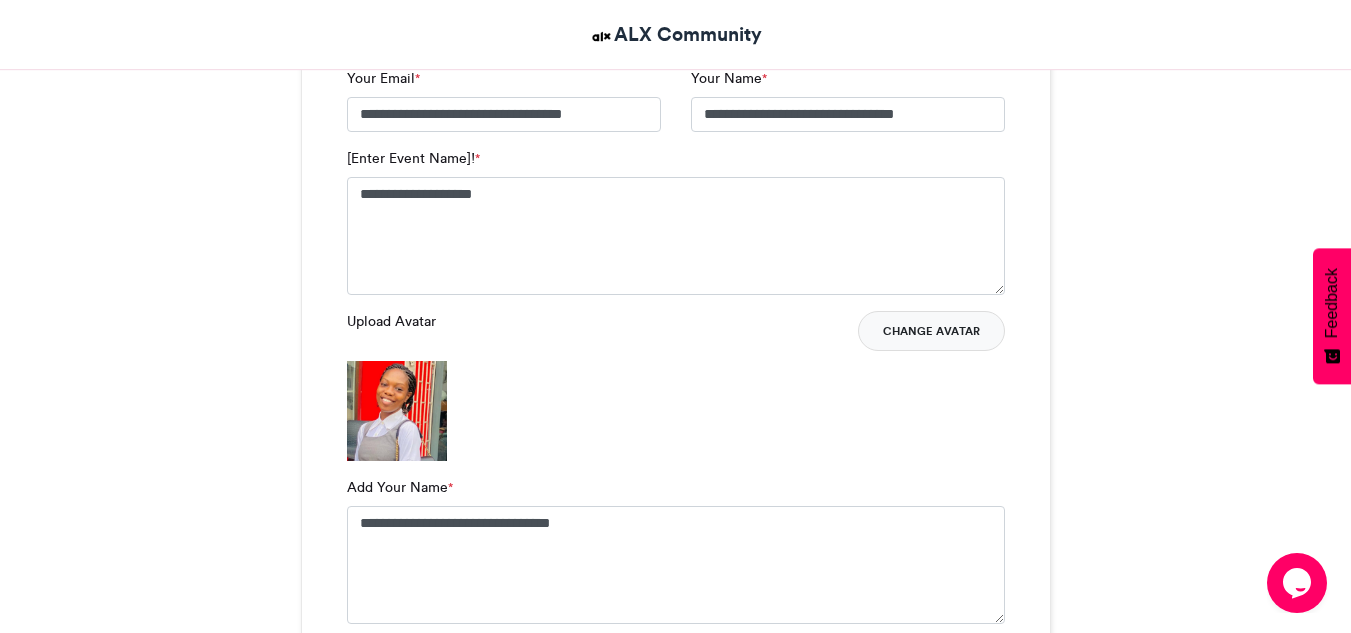 click on "Change Avatar" at bounding box center (931, 331) 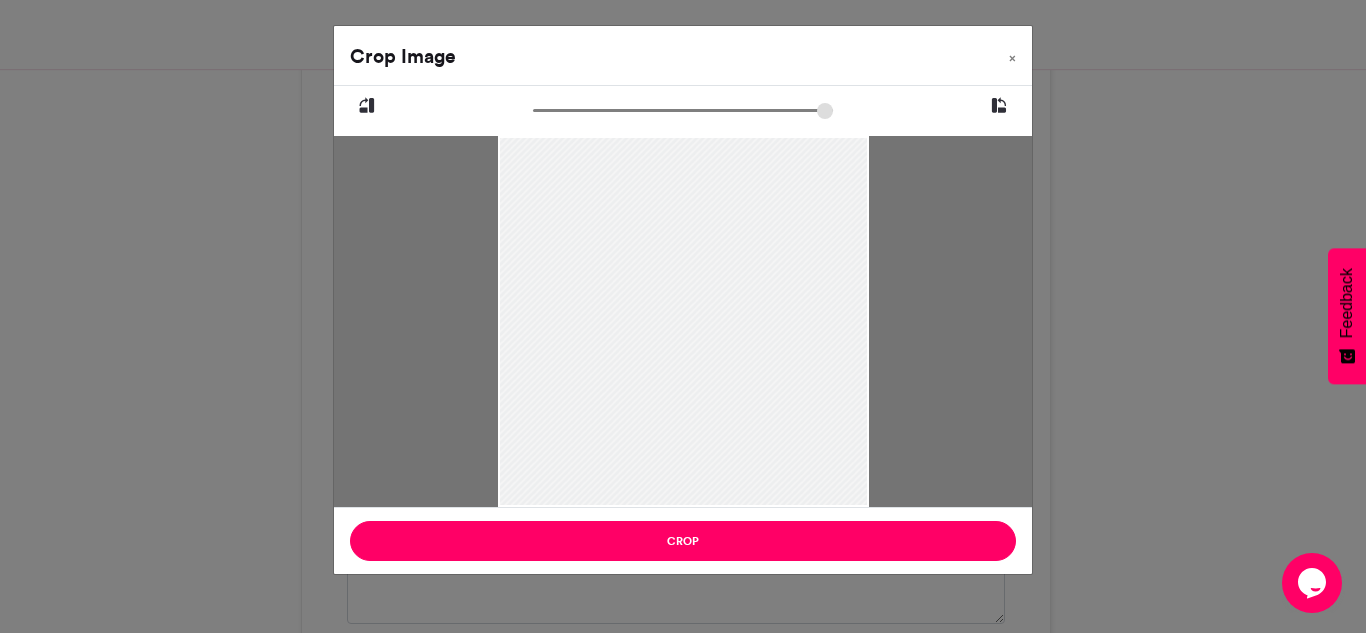 click at bounding box center [683, 314] 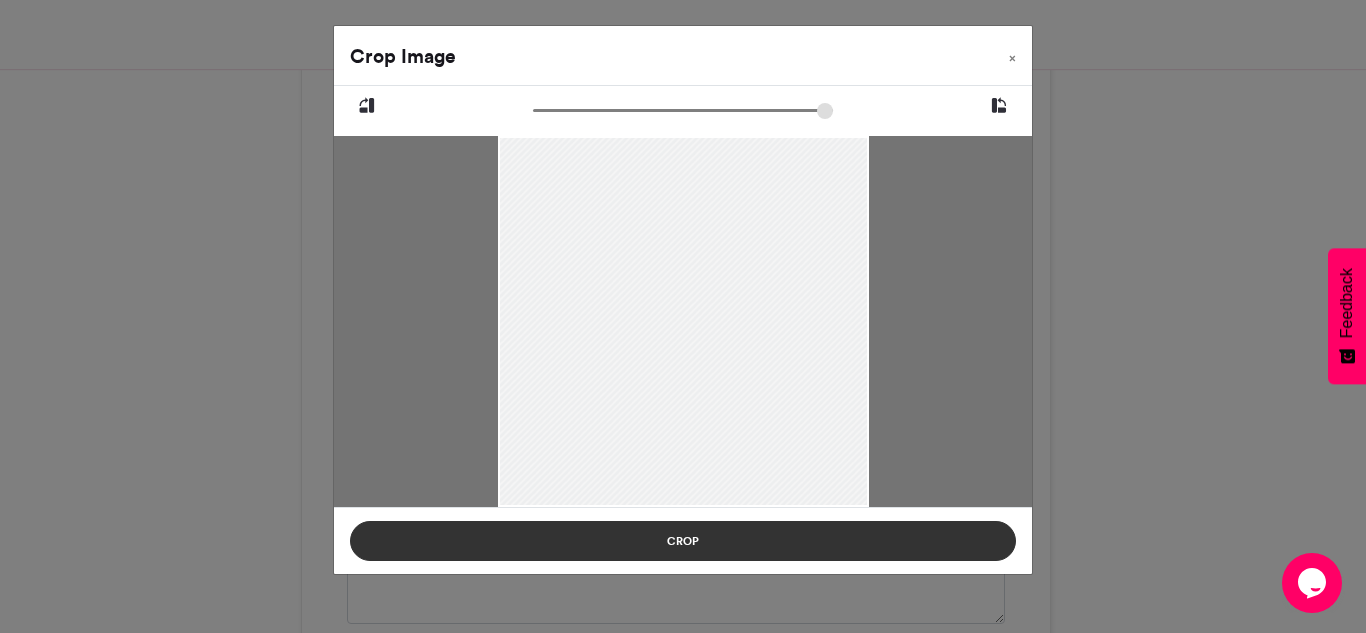 click on "Crop" at bounding box center (683, 541) 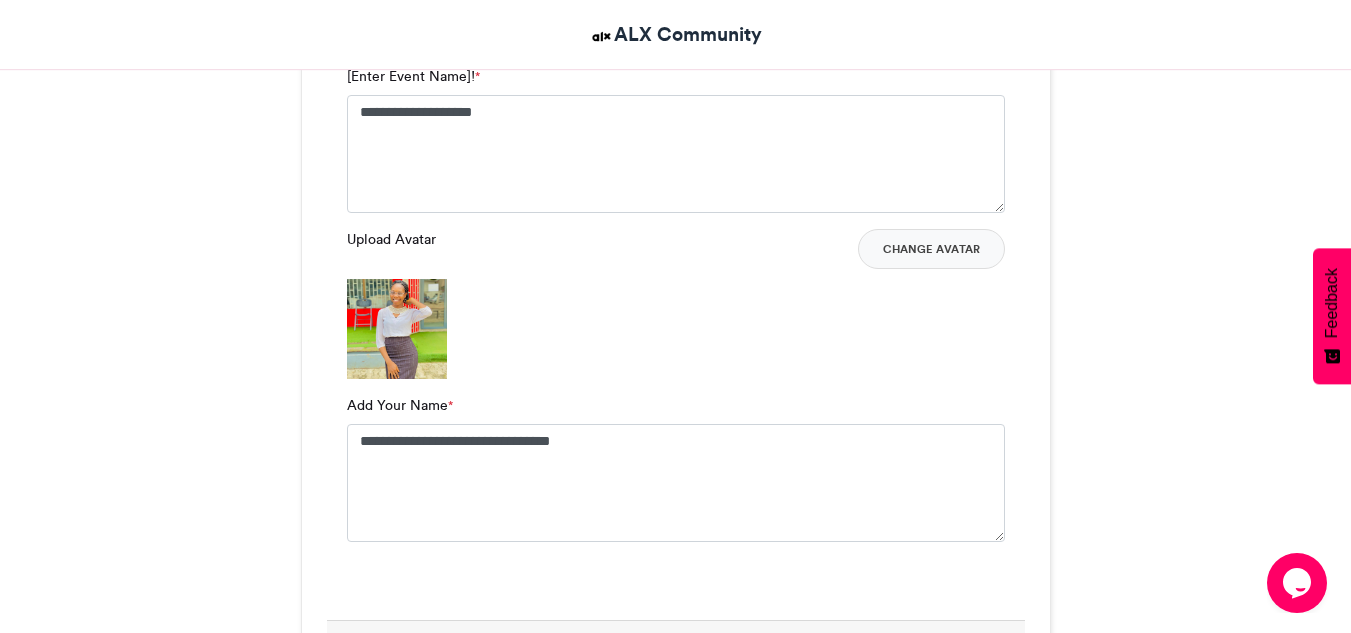 scroll, scrollTop: 1487, scrollLeft: 0, axis: vertical 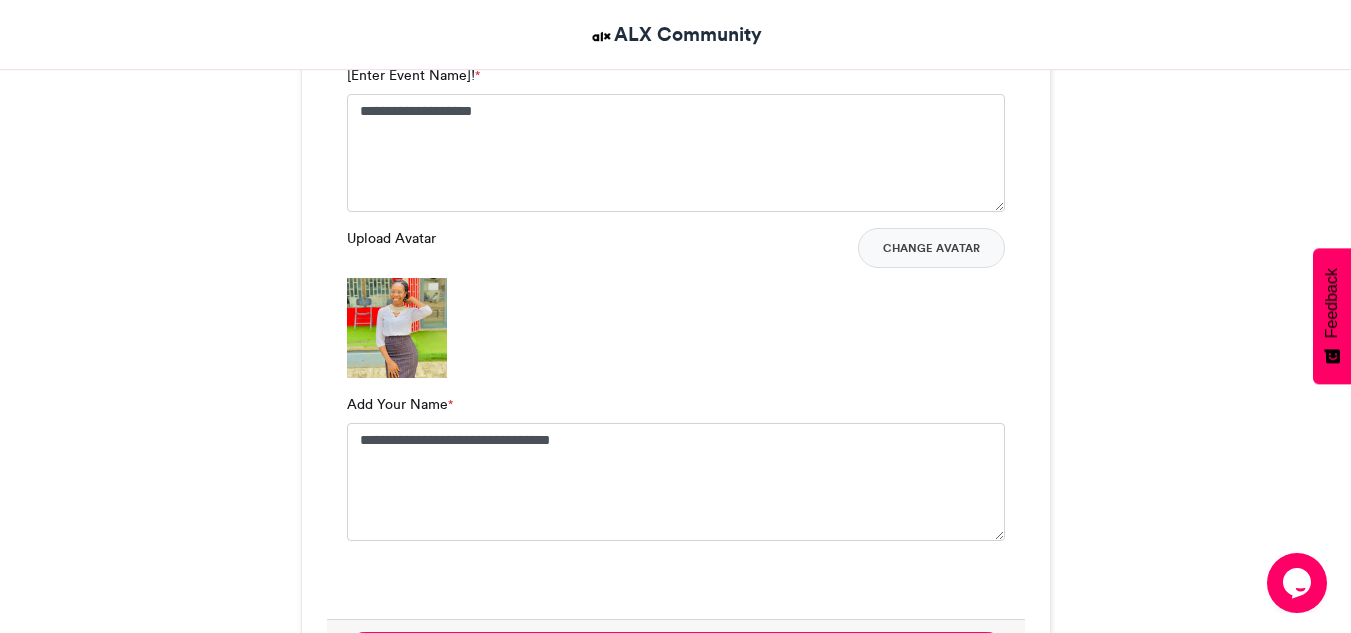 drag, startPoint x: 731, startPoint y: 392, endPoint x: 684, endPoint y: 482, distance: 101.53325 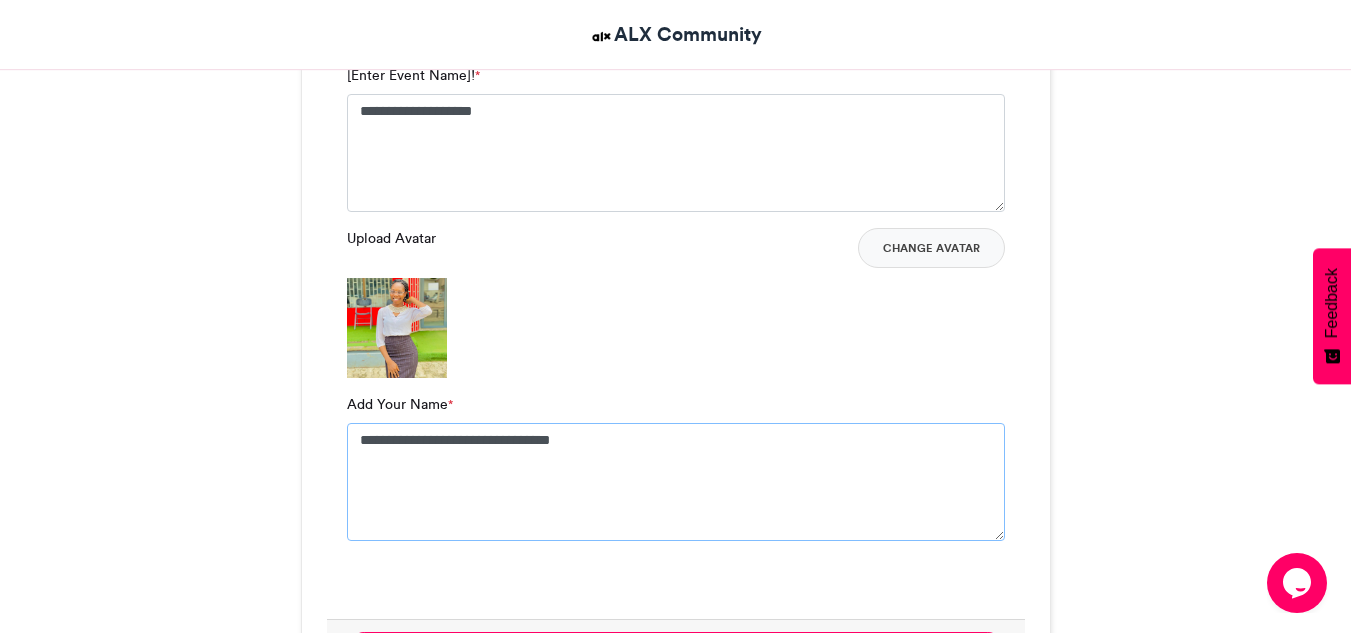 click on "**********" at bounding box center [676, 482] 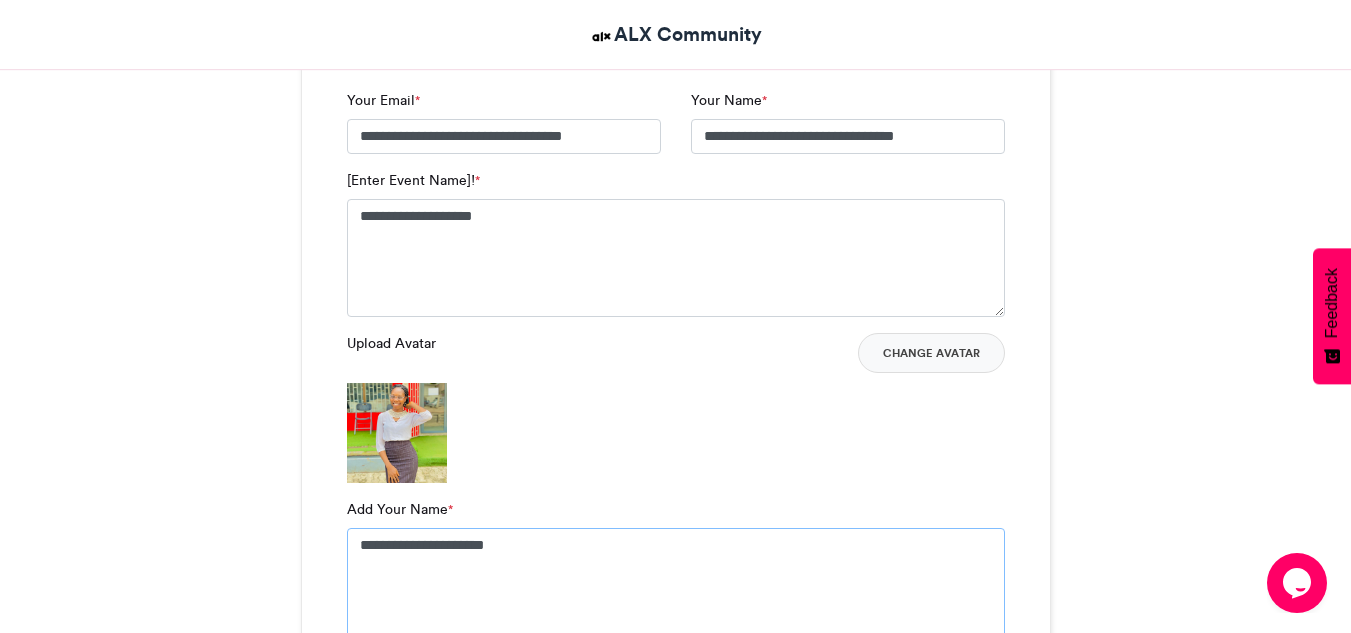 scroll, scrollTop: 1387, scrollLeft: 0, axis: vertical 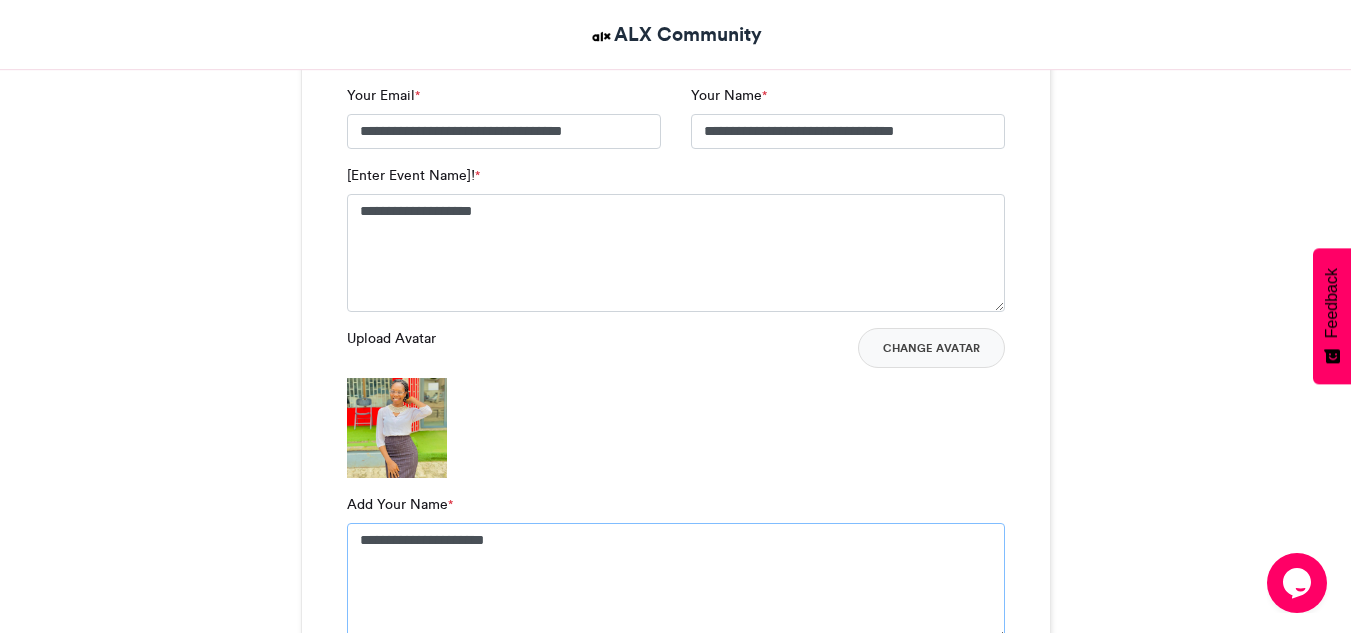 type on "**********" 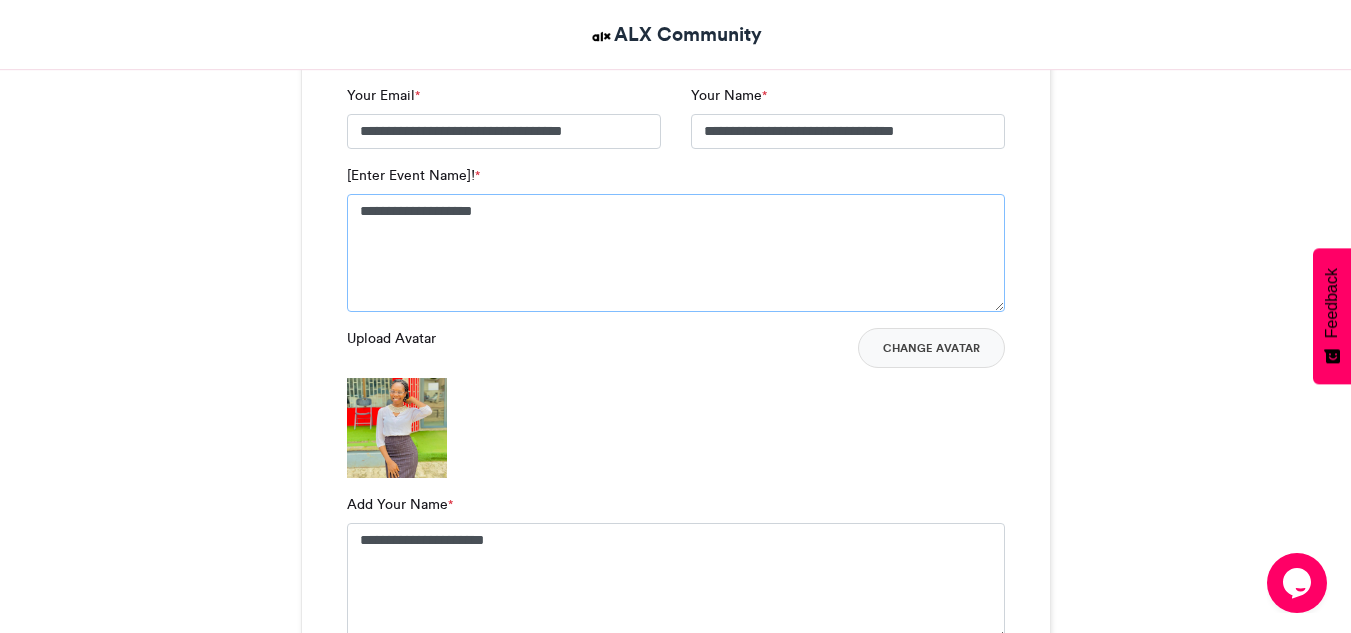 click on "**********" at bounding box center [676, 253] 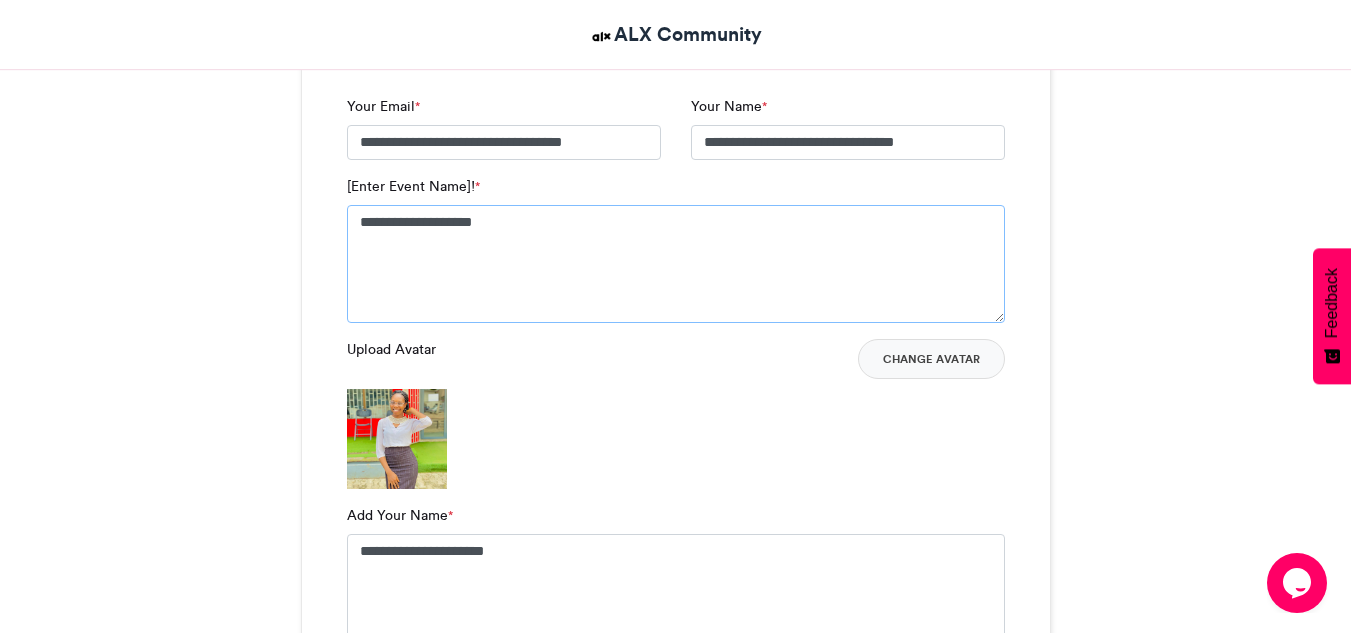 scroll, scrollTop: 1375, scrollLeft: 0, axis: vertical 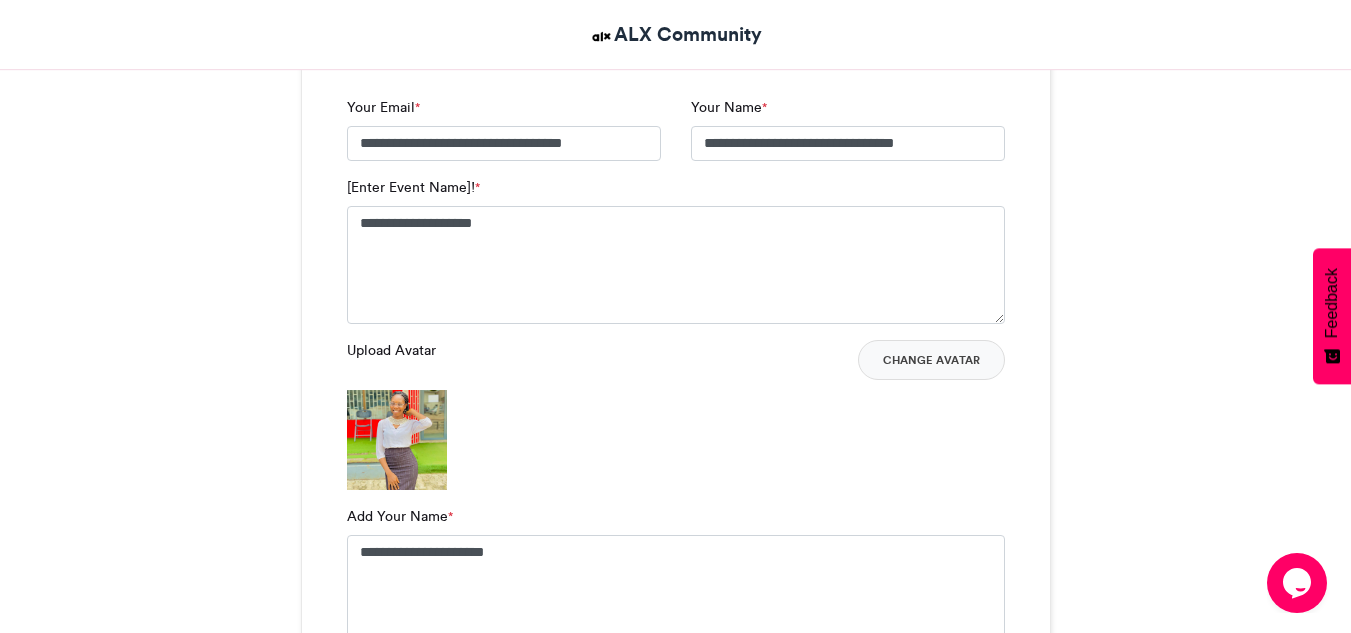 drag, startPoint x: 594, startPoint y: 197, endPoint x: 546, endPoint y: 227, distance: 56.603886 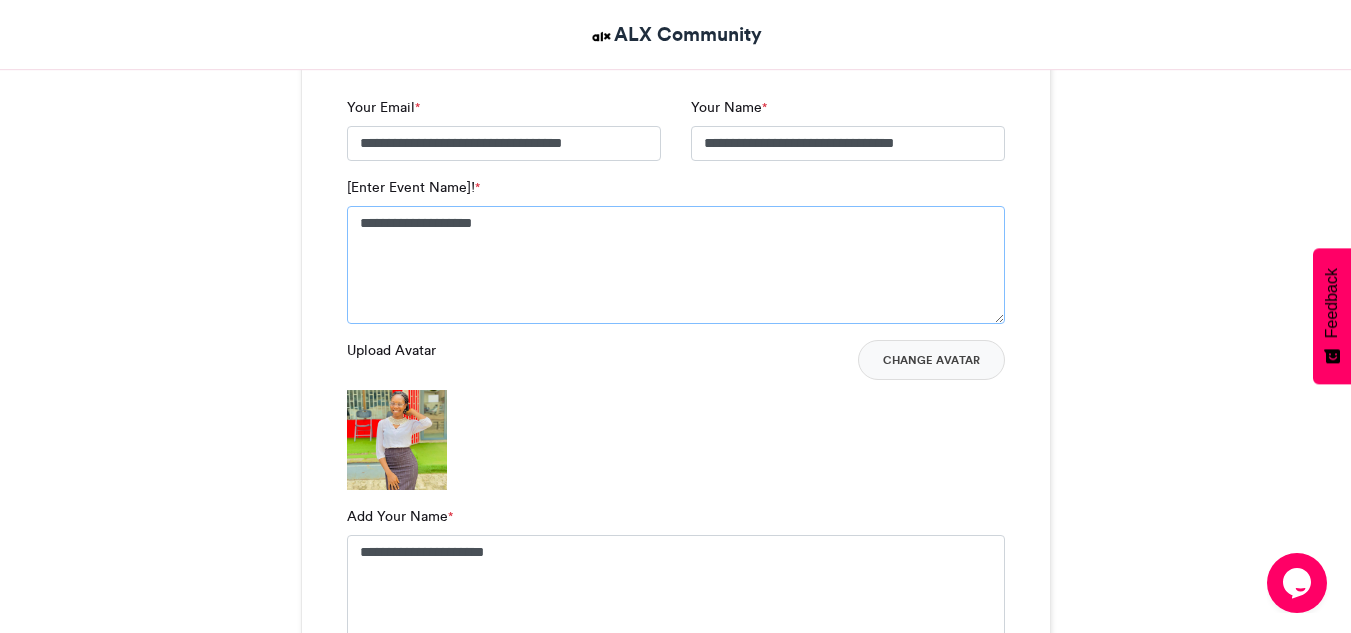 click on "**********" at bounding box center [676, 265] 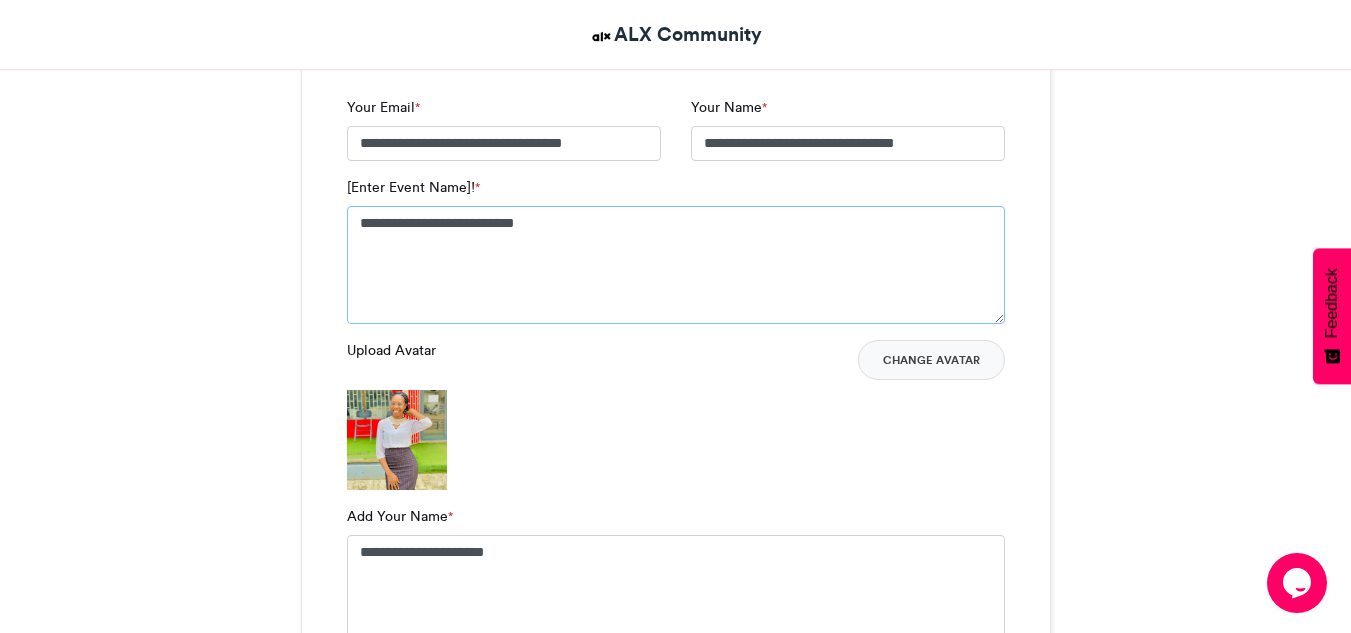 click on "**********" at bounding box center (676, 265) 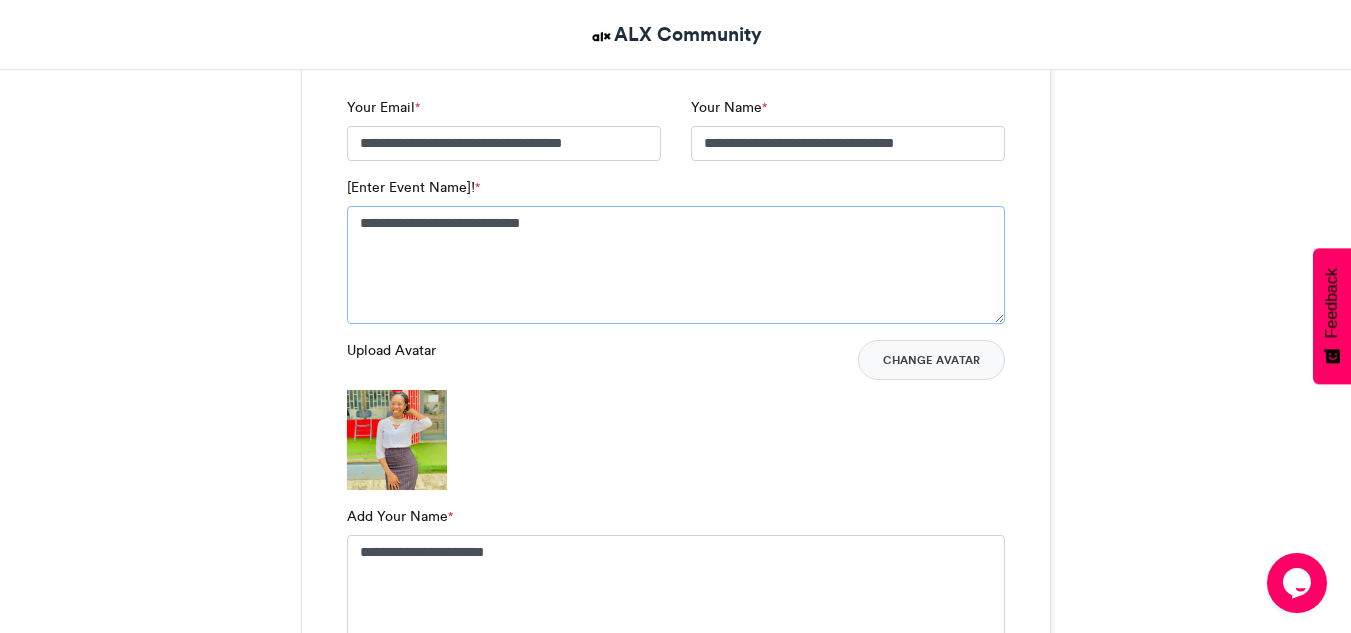 click on "**********" at bounding box center (676, 265) 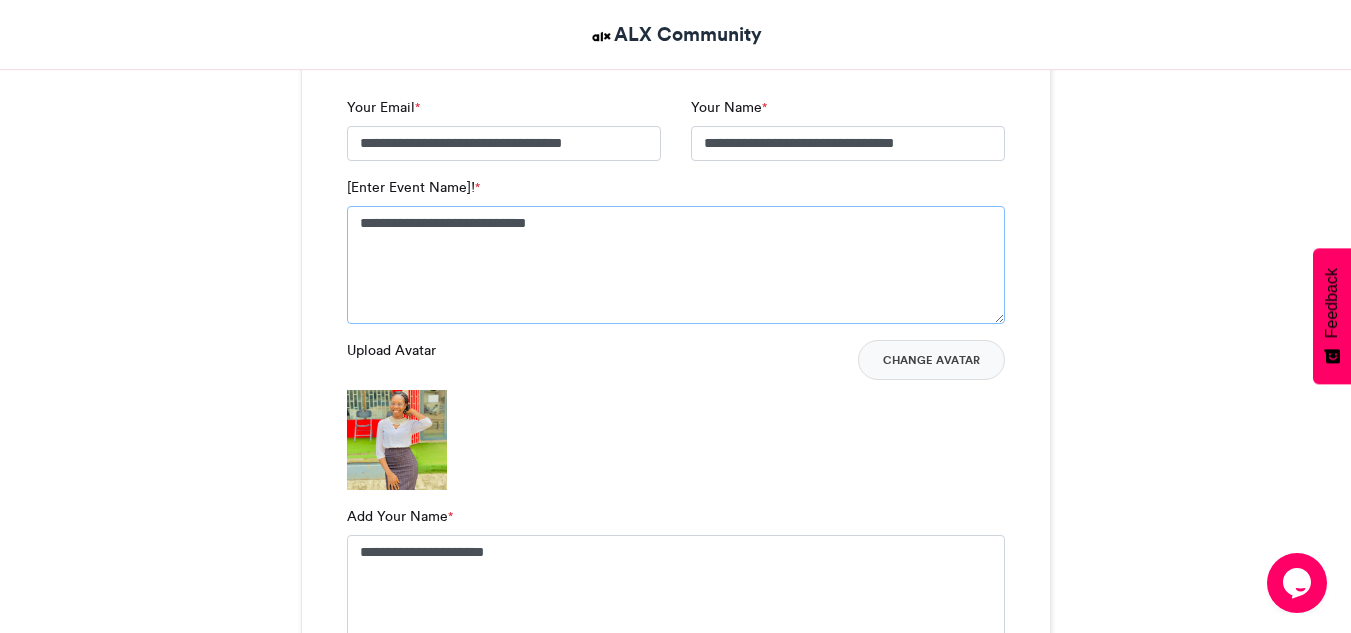 click on "**********" at bounding box center [676, 265] 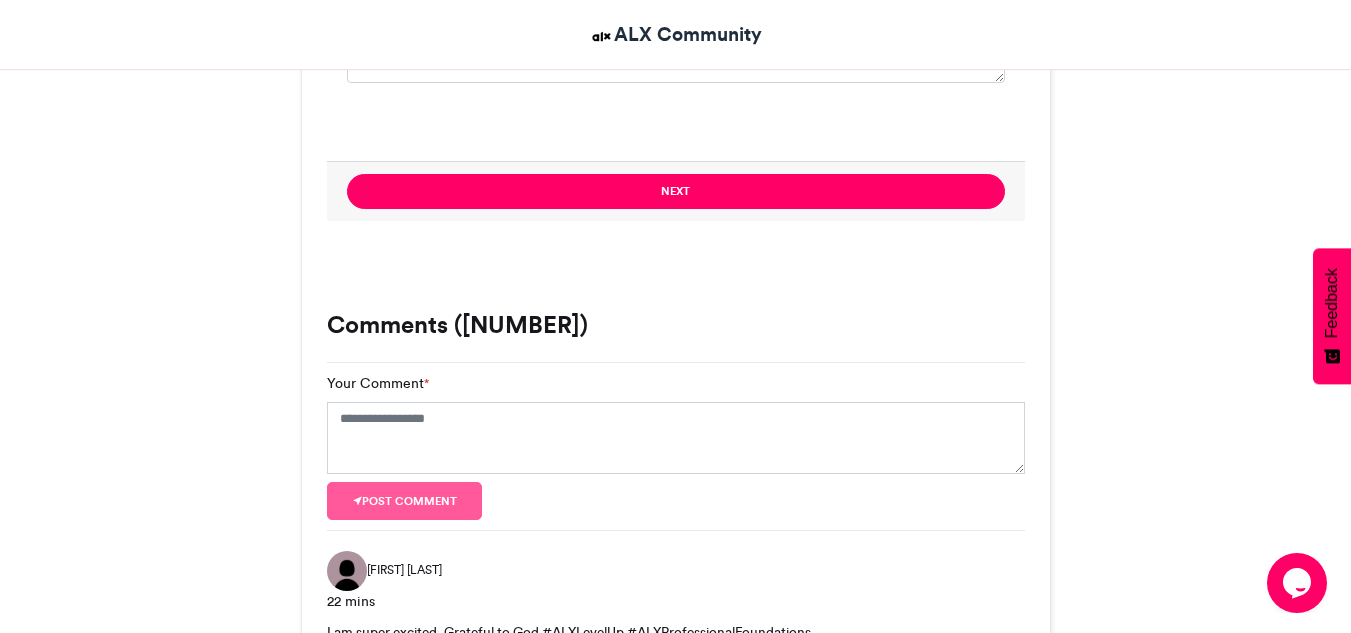 scroll, scrollTop: 1946, scrollLeft: 0, axis: vertical 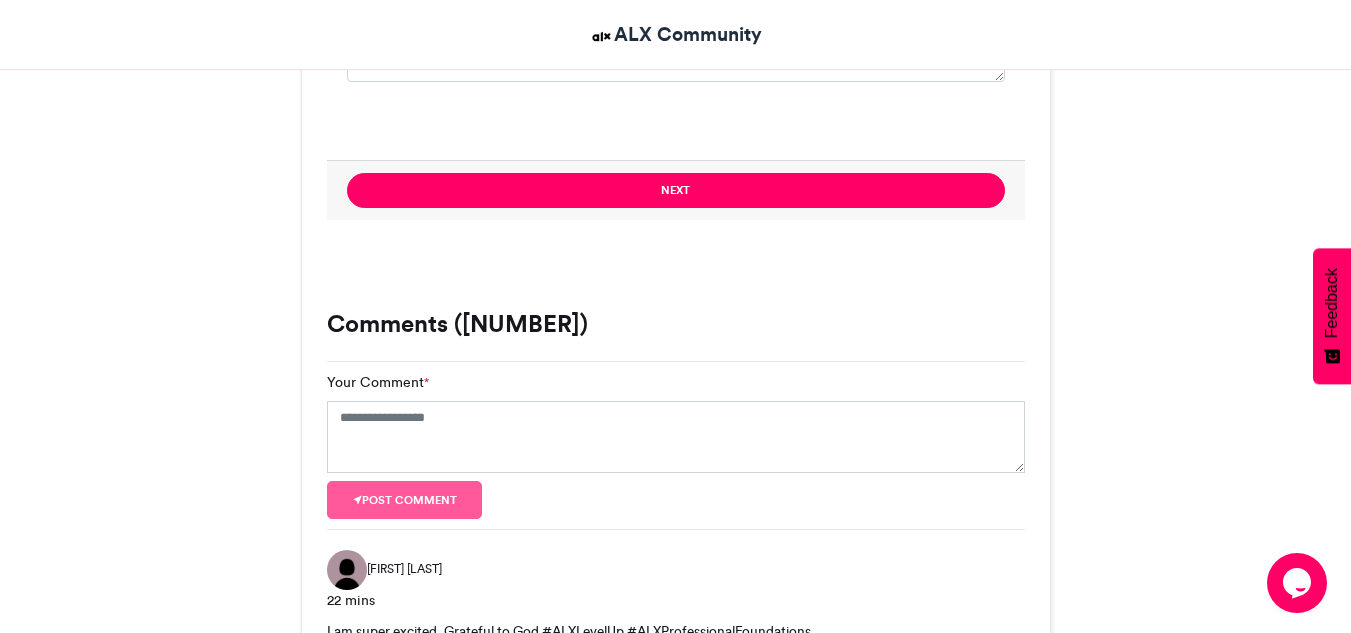 type on "**********" 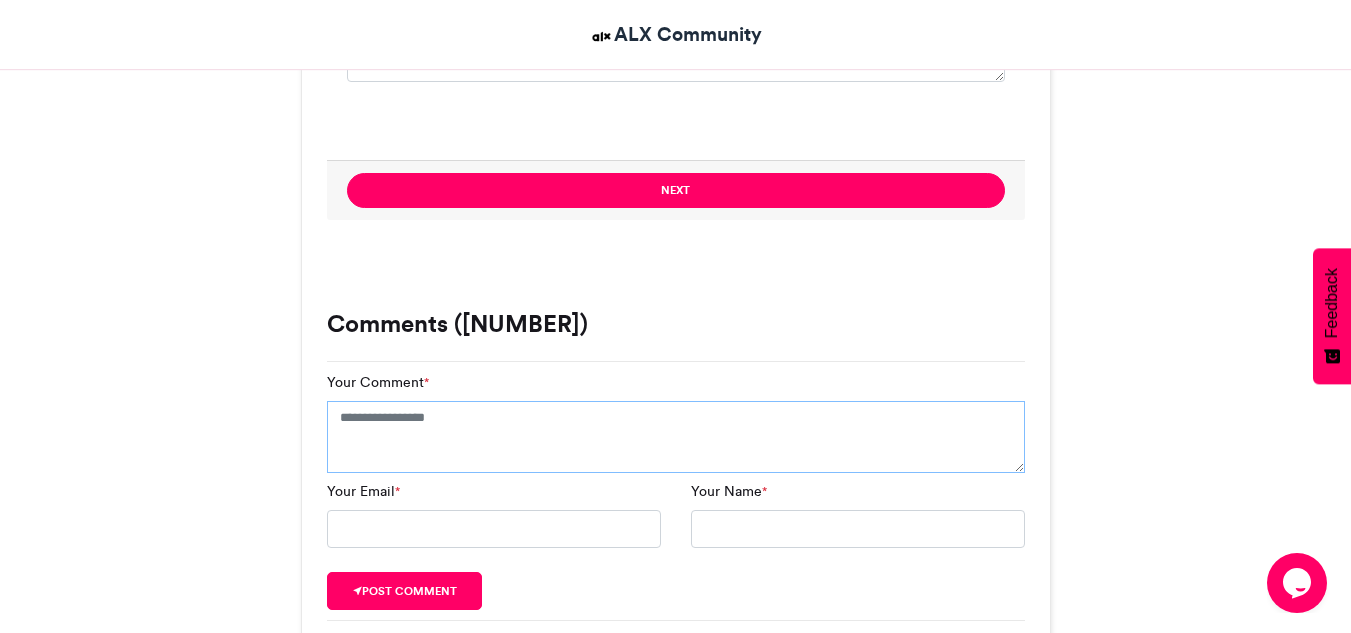 click on "Your Comment  *" at bounding box center [676, 437] 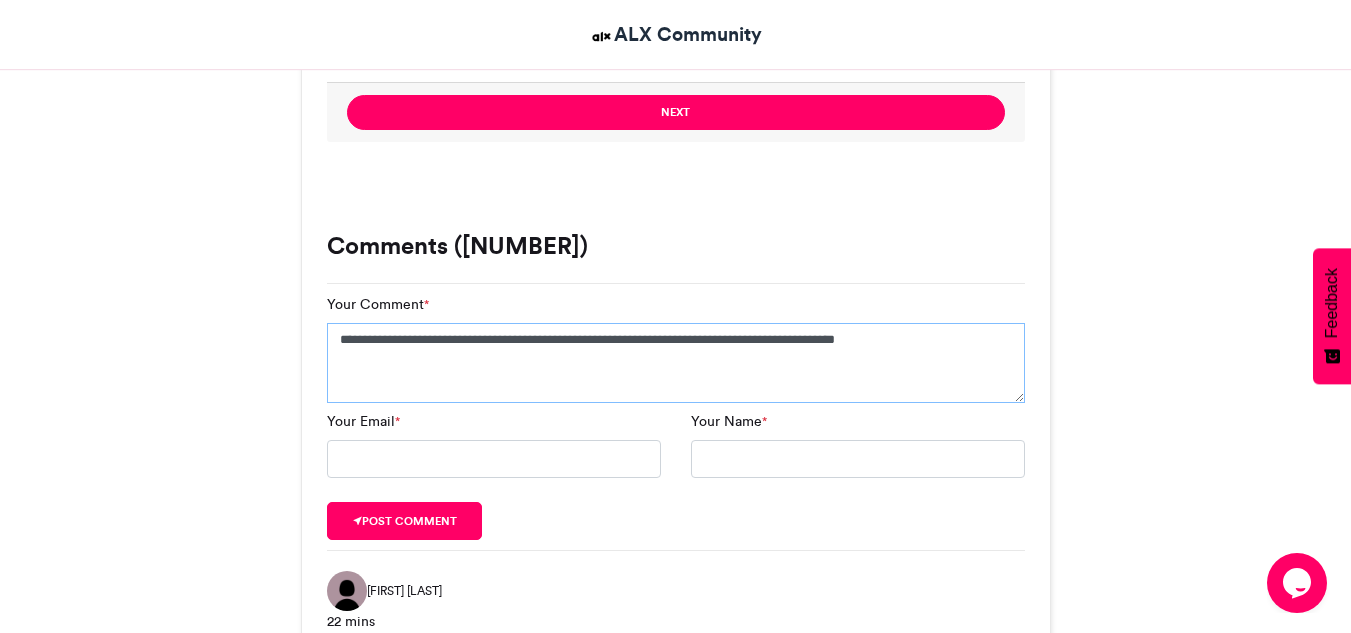 scroll, scrollTop: 2094, scrollLeft: 0, axis: vertical 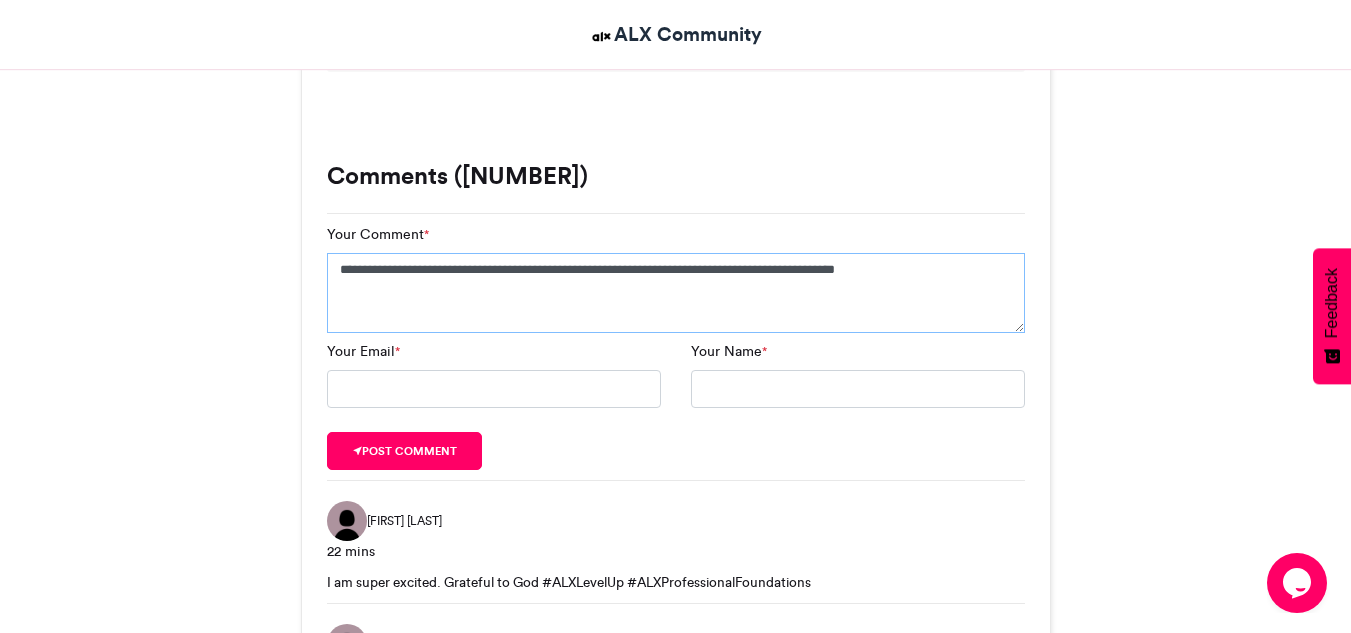 type on "**********" 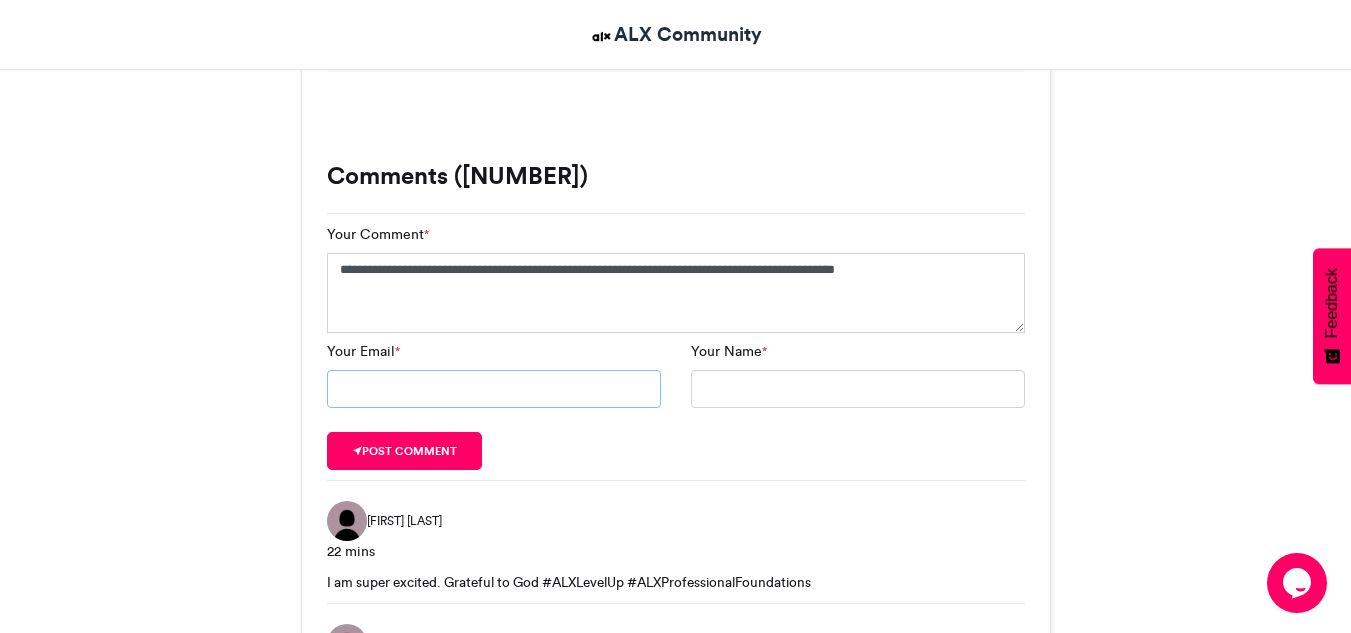 click on "Your Email  *" at bounding box center [494, 389] 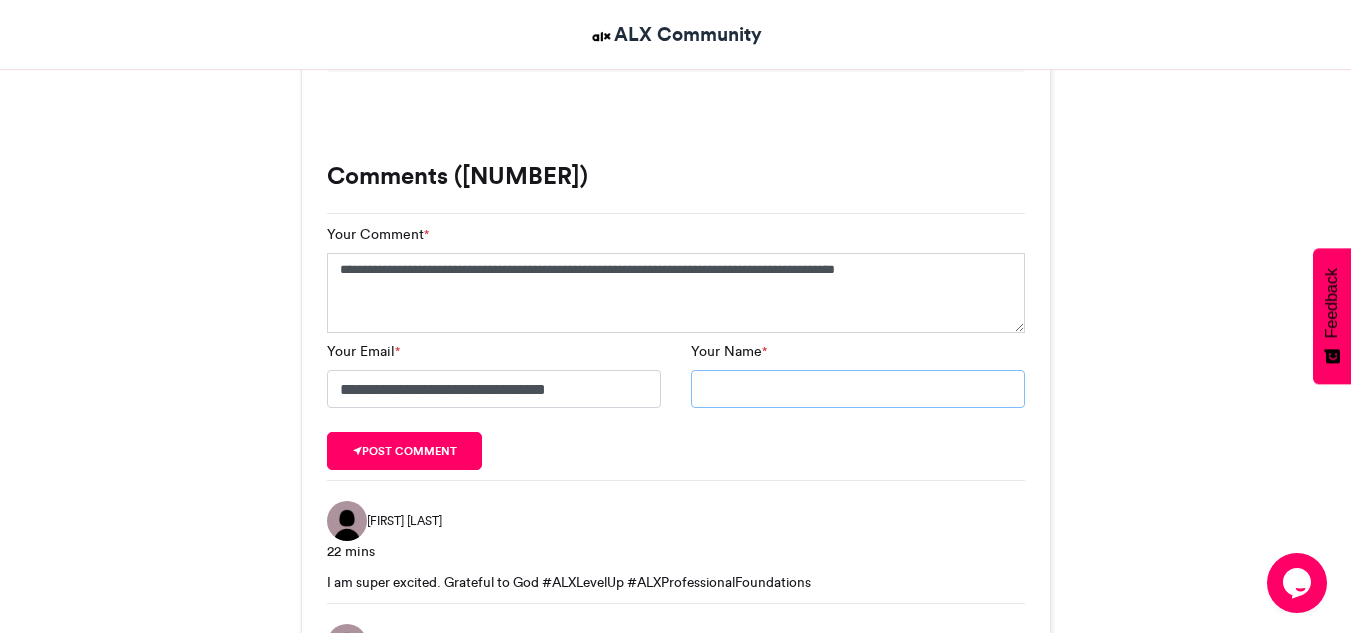click on "Your Name  *" at bounding box center [858, 389] 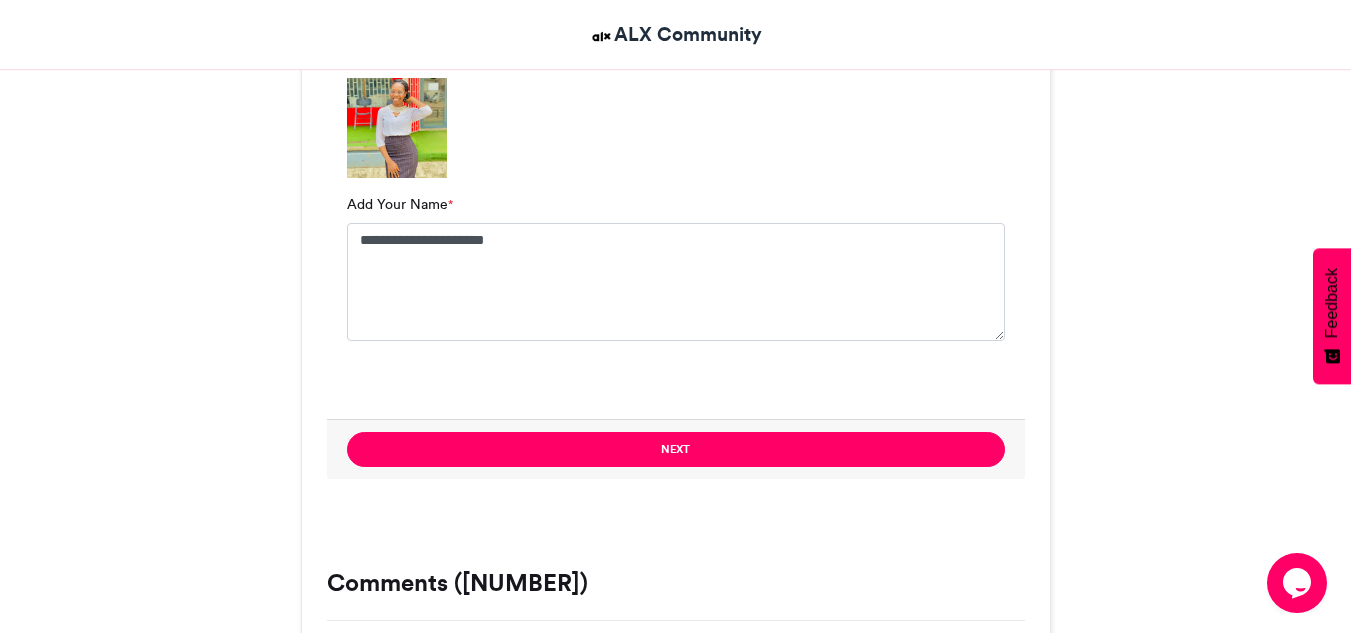 scroll, scrollTop: 1686, scrollLeft: 0, axis: vertical 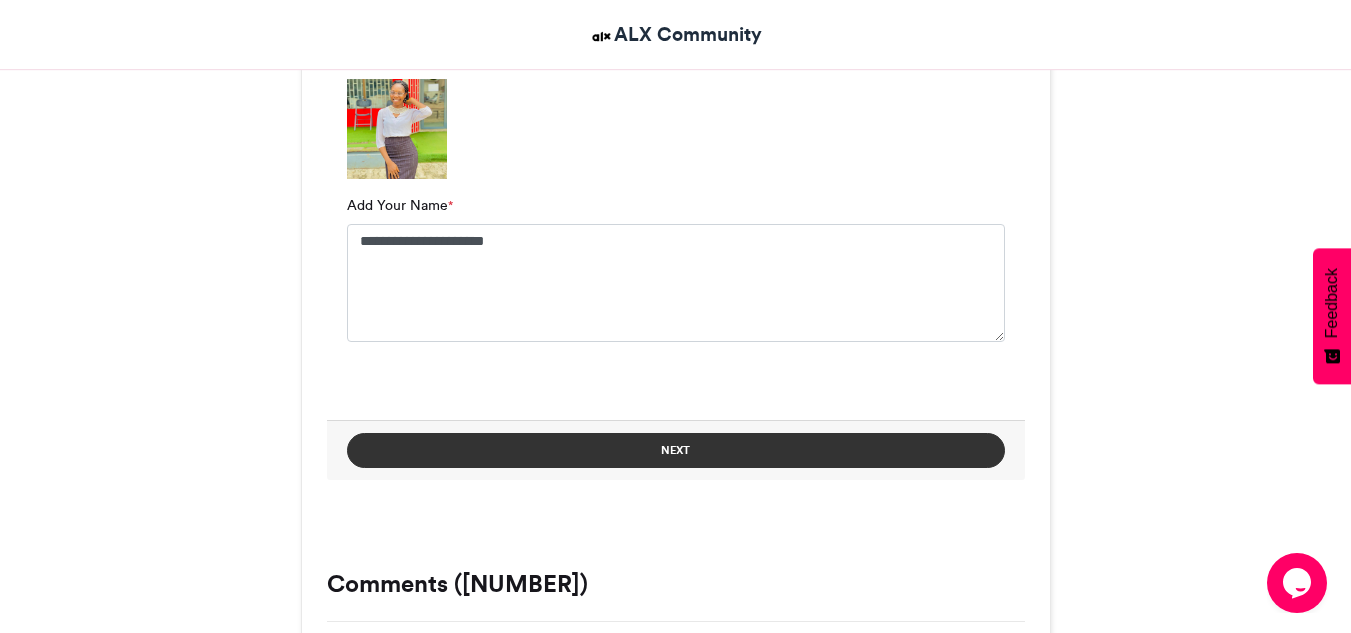 click on "Next" at bounding box center [676, 450] 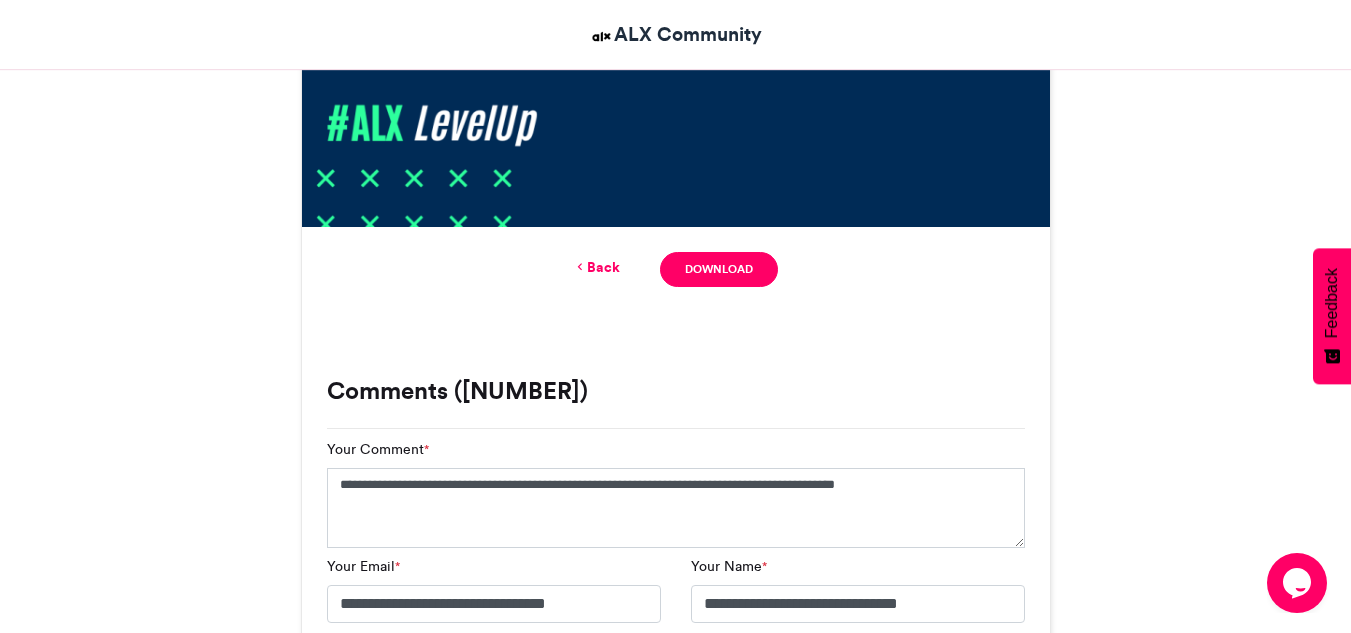 scroll, scrollTop: 1149, scrollLeft: 0, axis: vertical 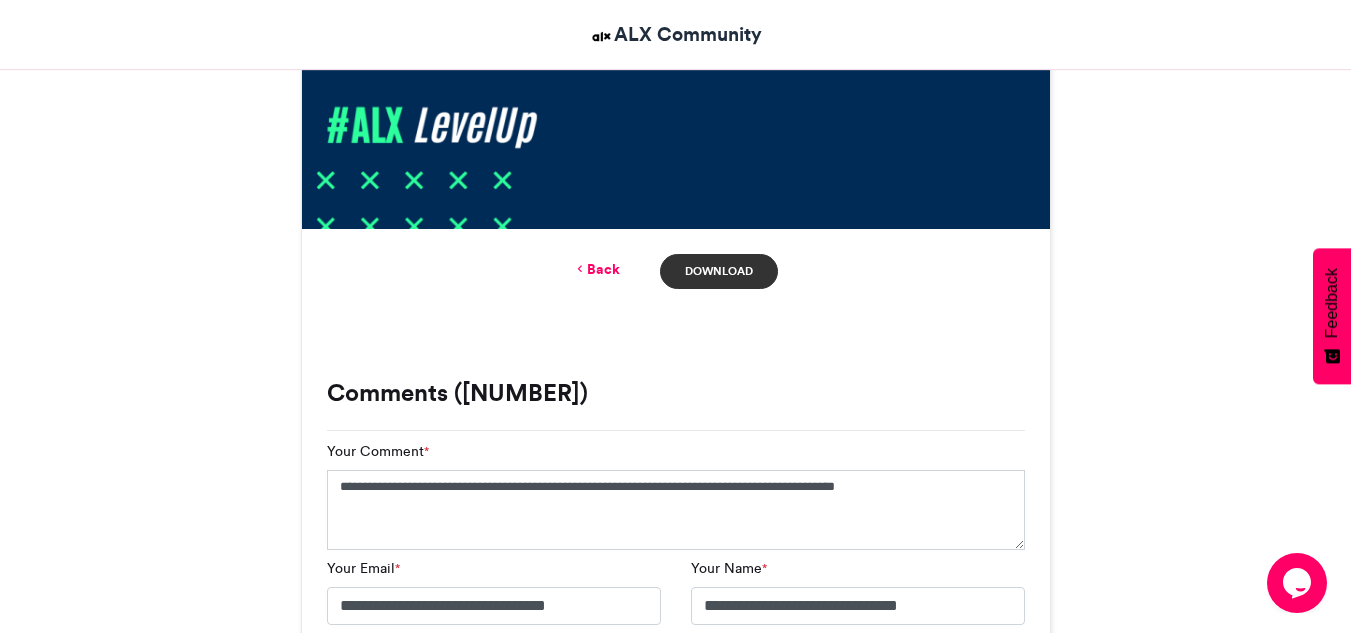 click on "Download" at bounding box center [718, 271] 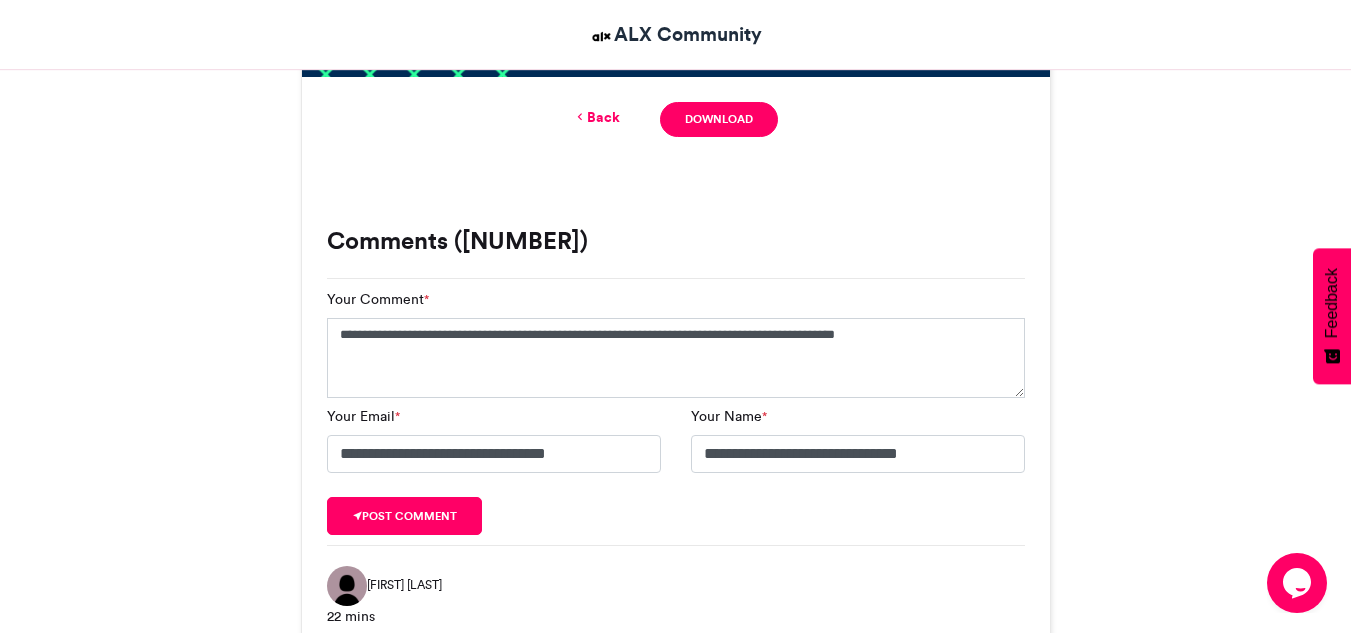 scroll, scrollTop: 1320, scrollLeft: 0, axis: vertical 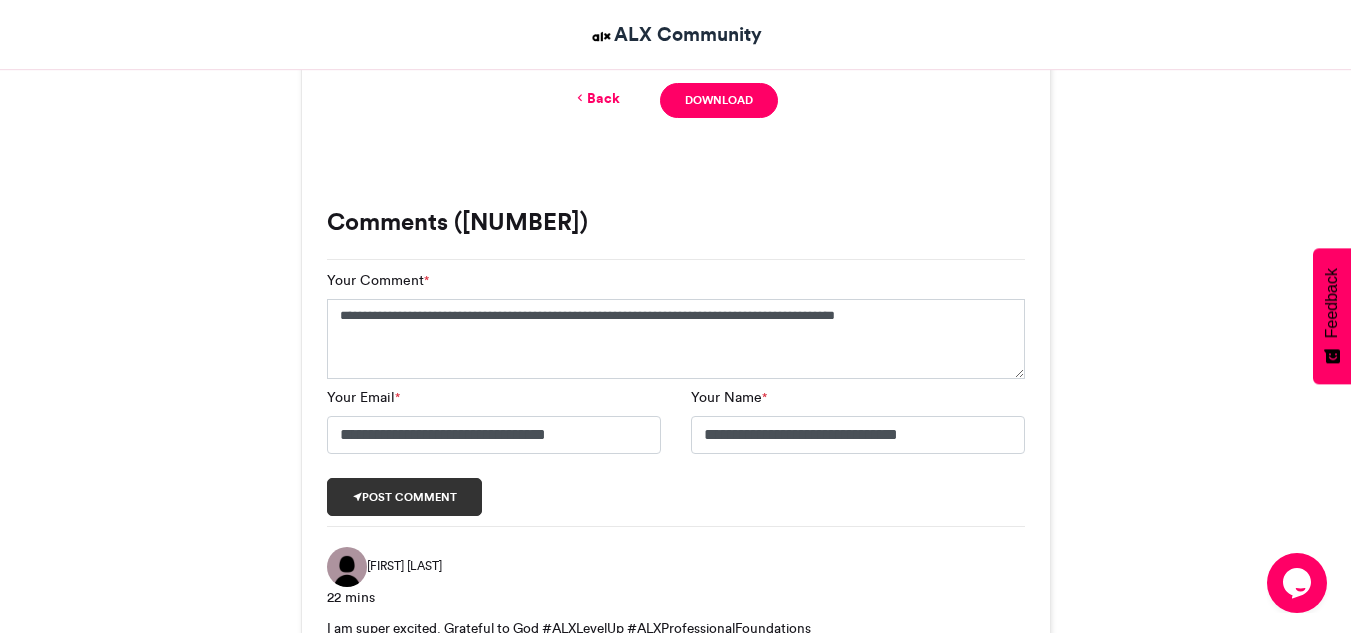 click on "Post comment" at bounding box center [405, 497] 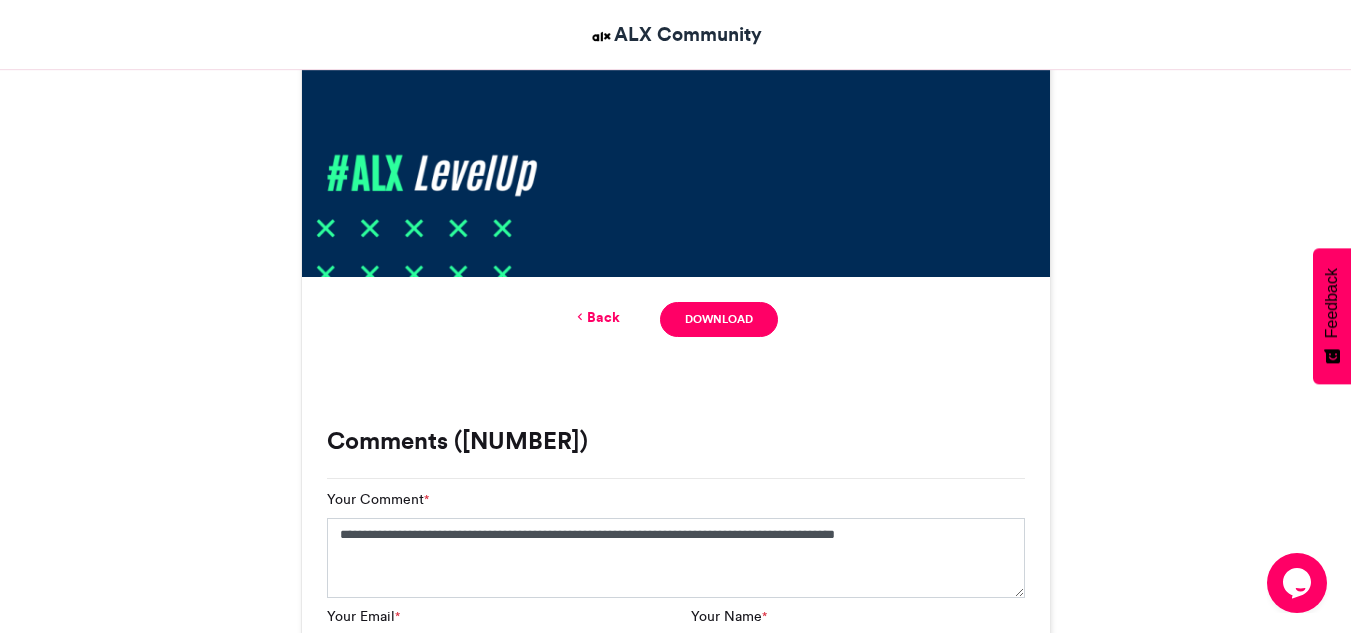 scroll, scrollTop: 1100, scrollLeft: 0, axis: vertical 